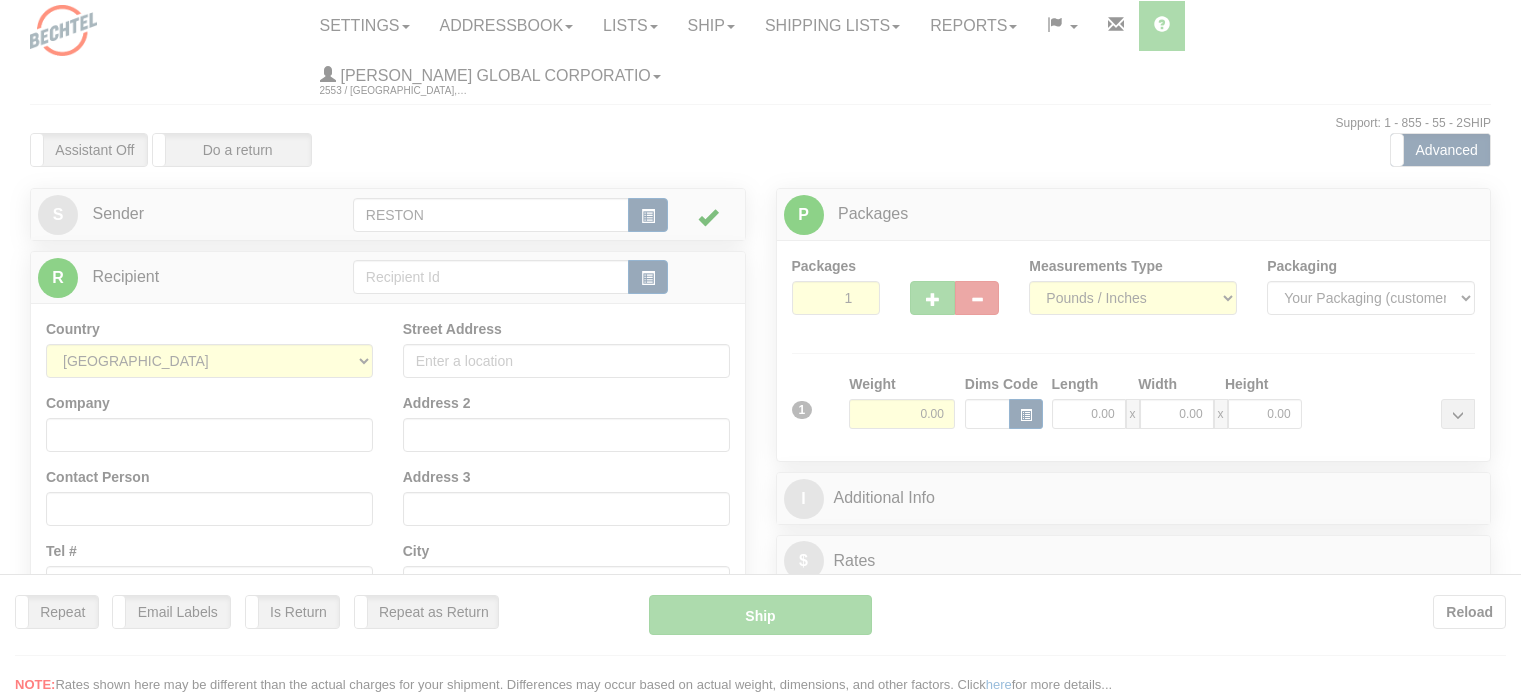 scroll, scrollTop: 0, scrollLeft: 0, axis: both 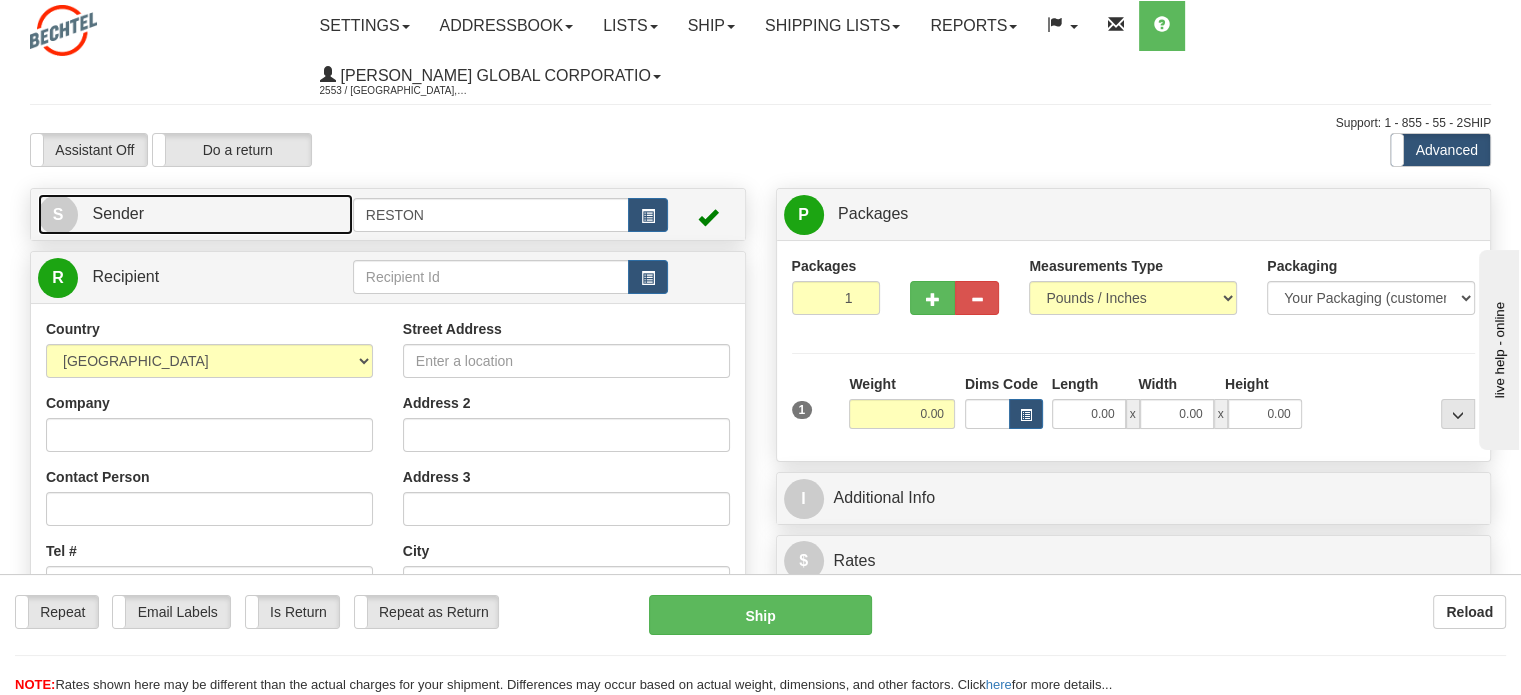 click on "S
Sender" at bounding box center (195, 214) 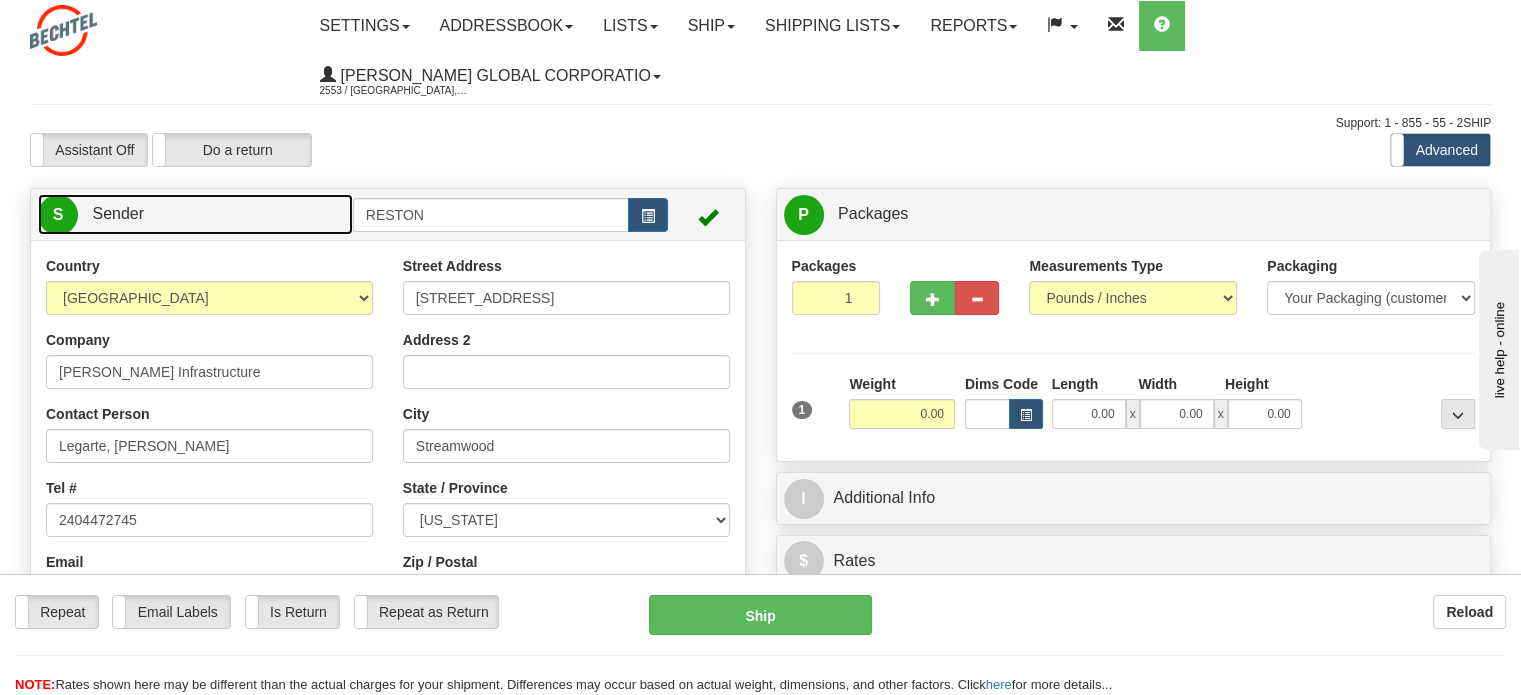 click on "S
Sender" at bounding box center (195, 214) 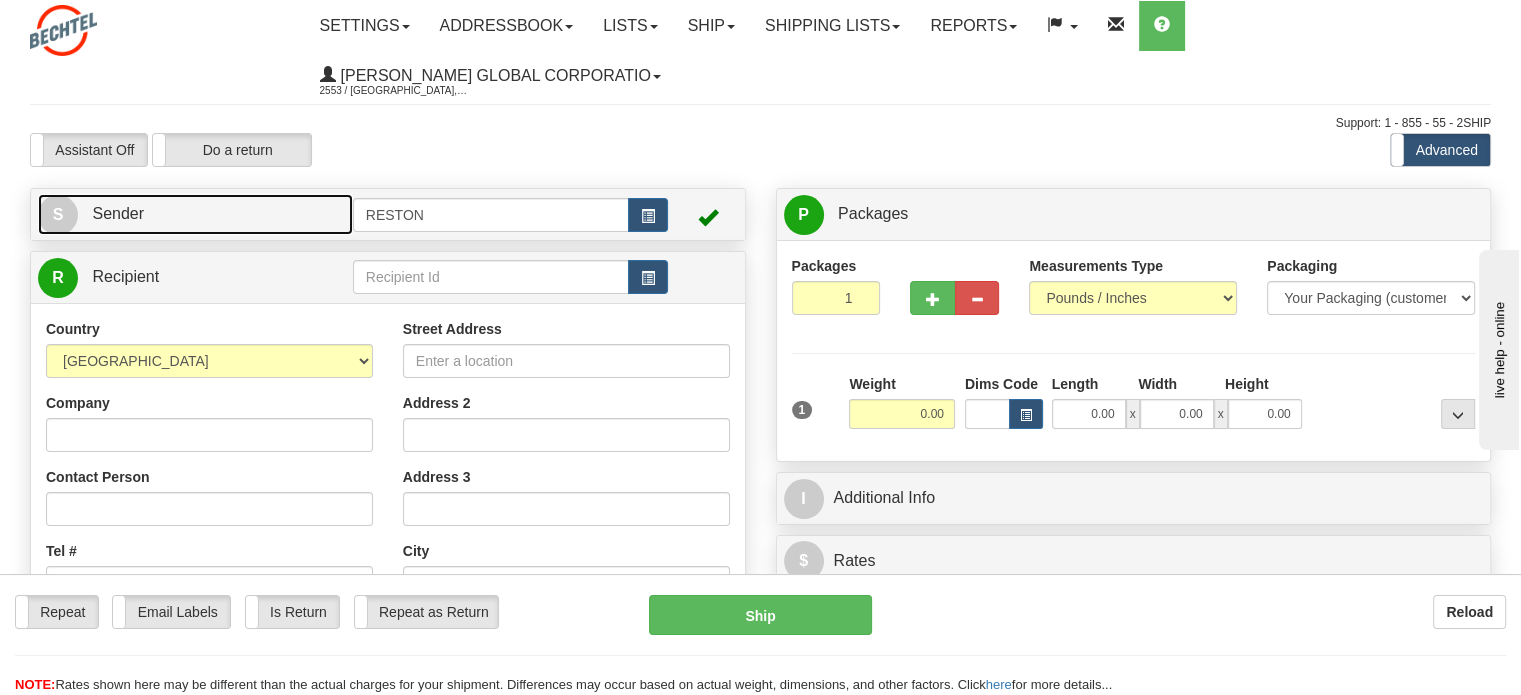 click on "S
Sender" at bounding box center (195, 214) 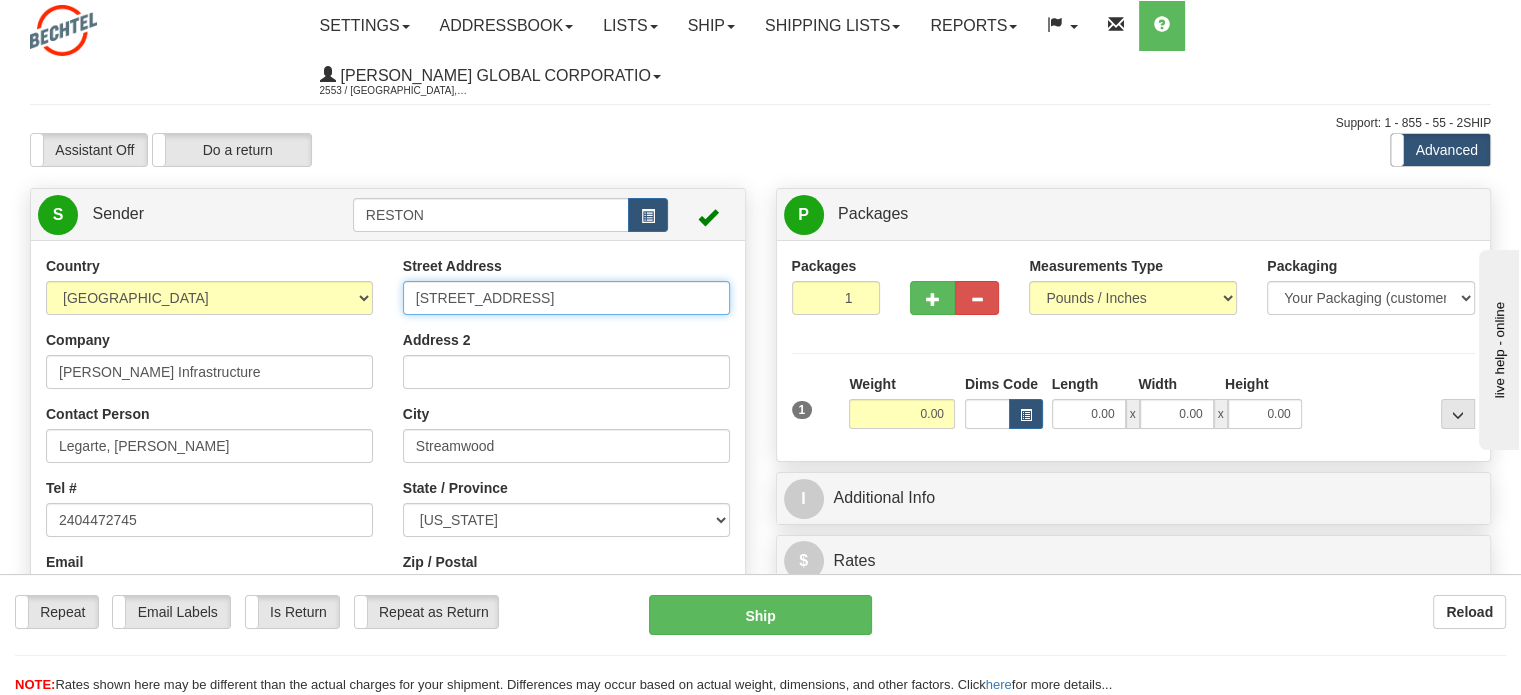 drag, startPoint x: 567, startPoint y: 306, endPoint x: 398, endPoint y: 298, distance: 169.18924 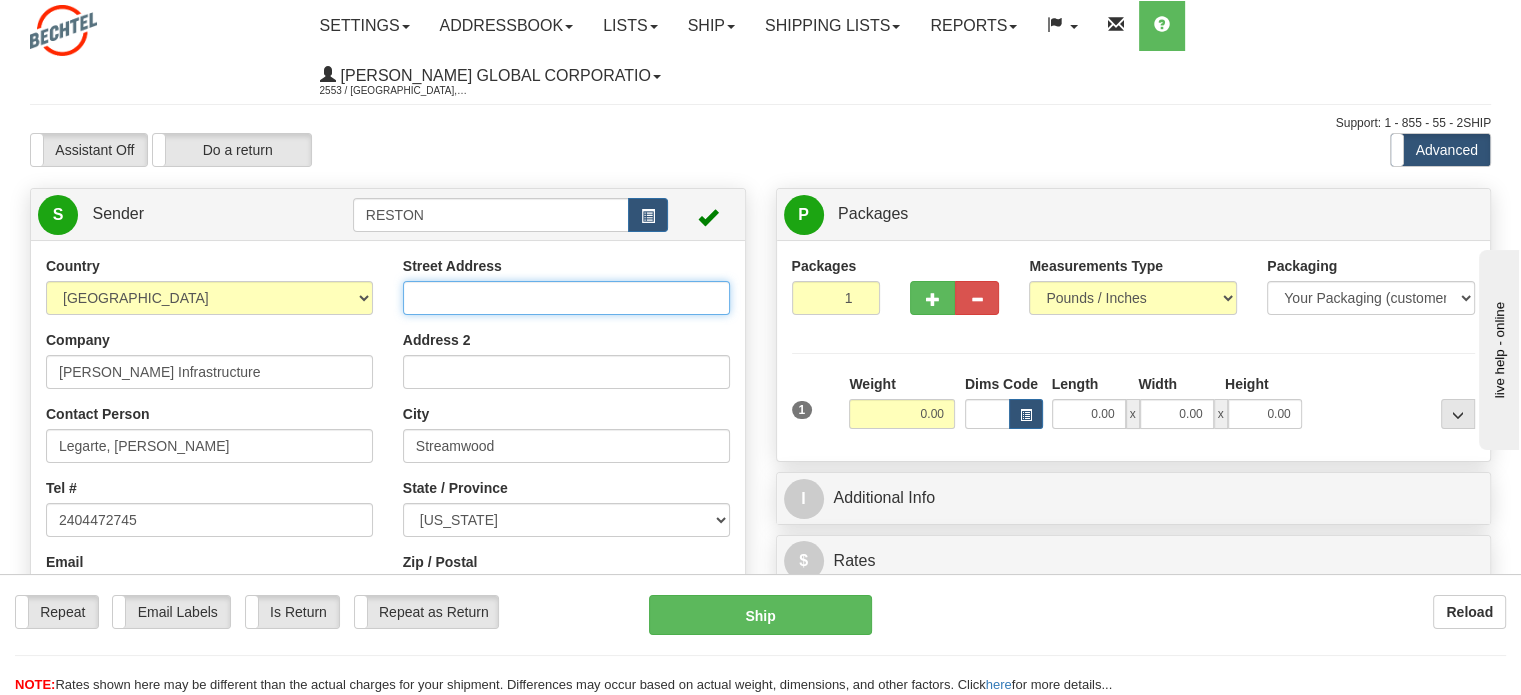 click on "Street Address" at bounding box center (566, 298) 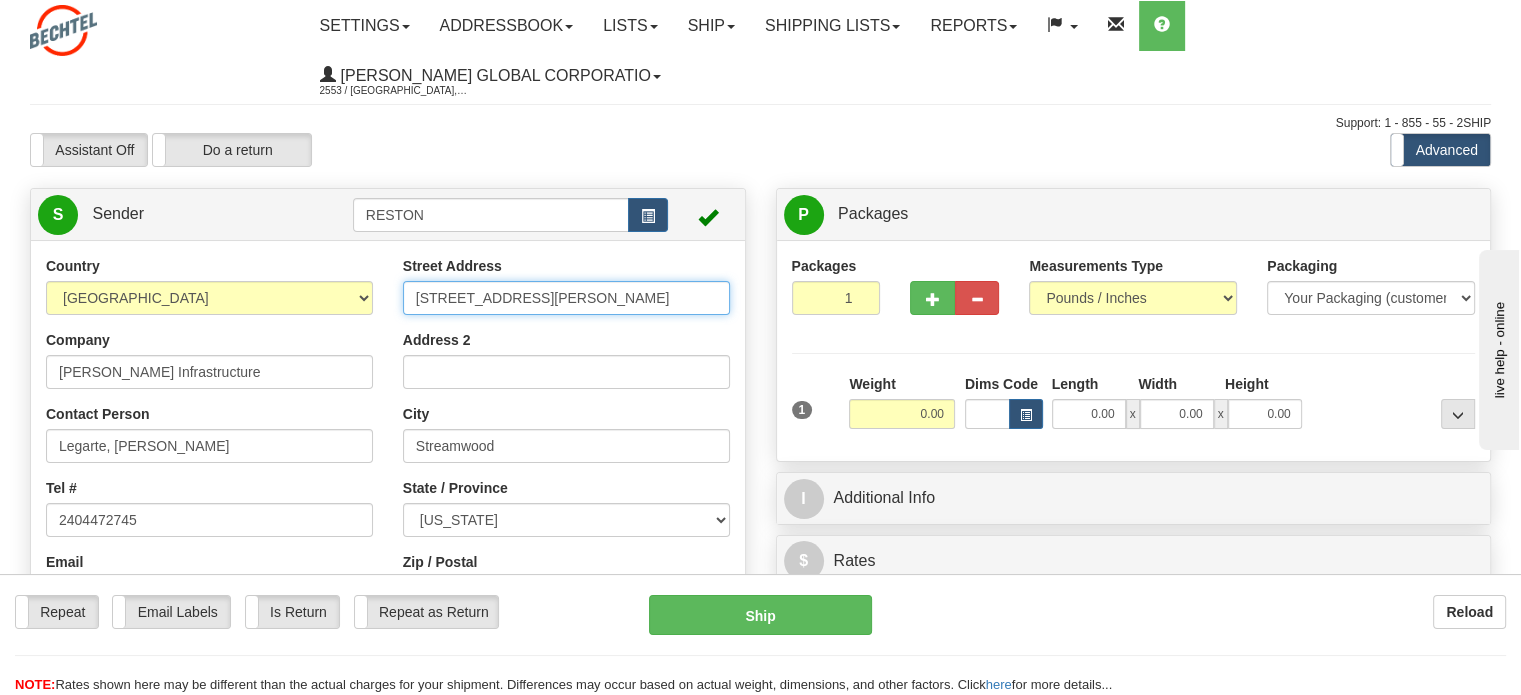 type on "[STREET_ADDRESS][PERSON_NAME]" 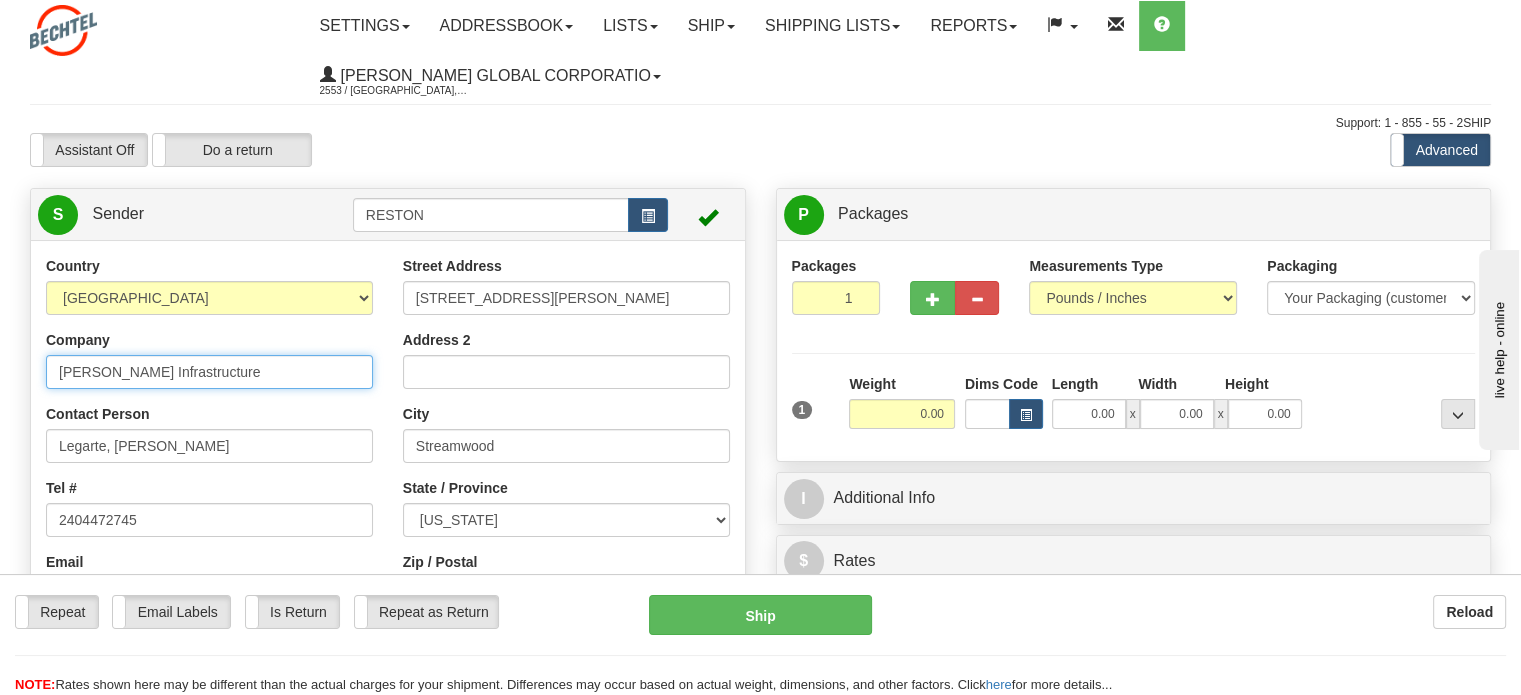 click on "[PERSON_NAME] Infrastructure" at bounding box center [209, 372] 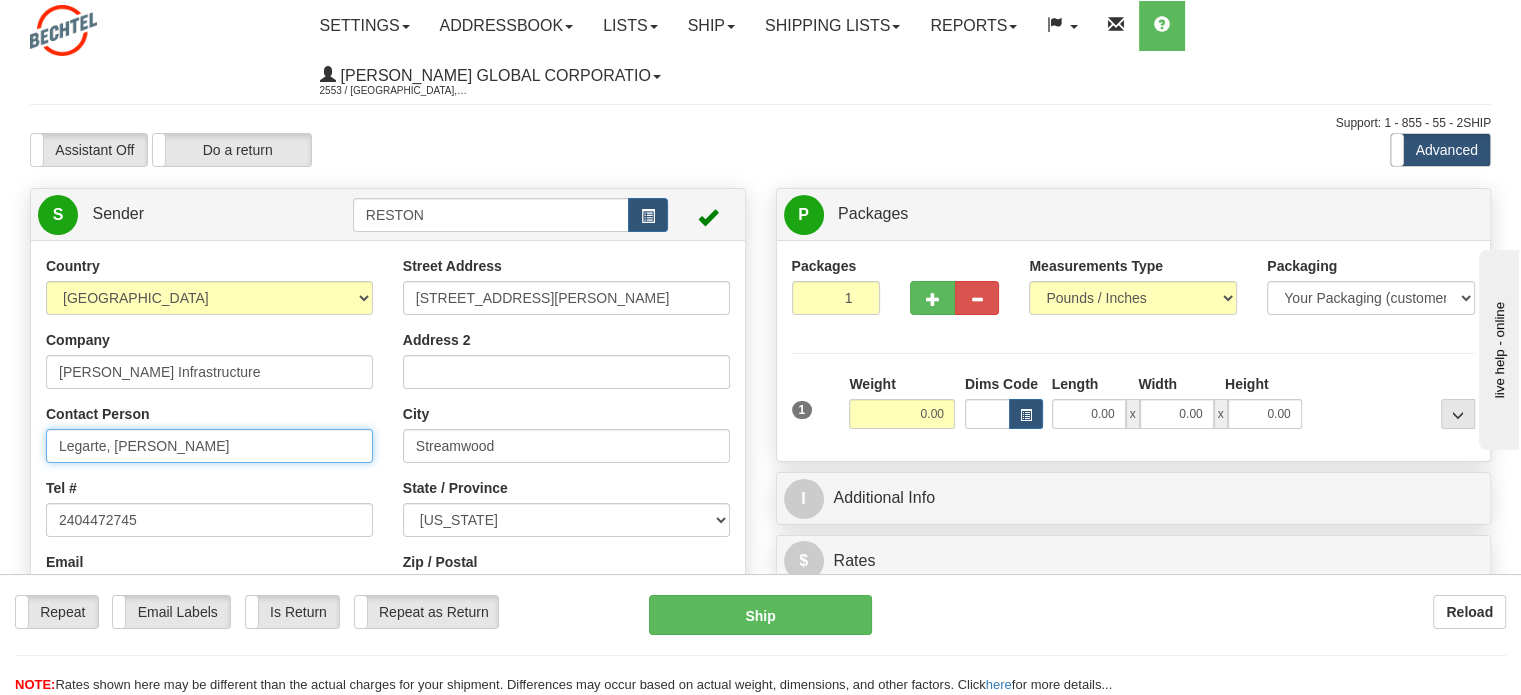 click on "Legarte, [PERSON_NAME]" at bounding box center [209, 446] 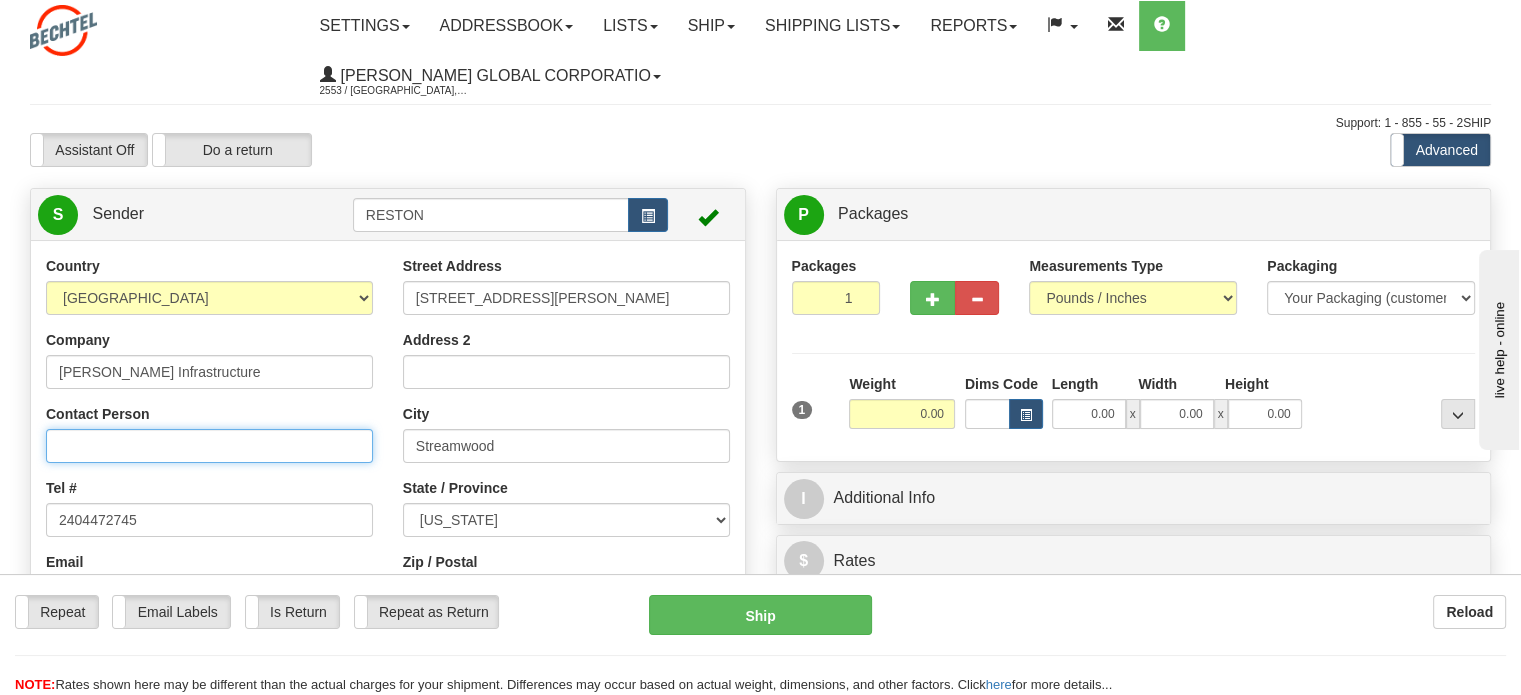 type 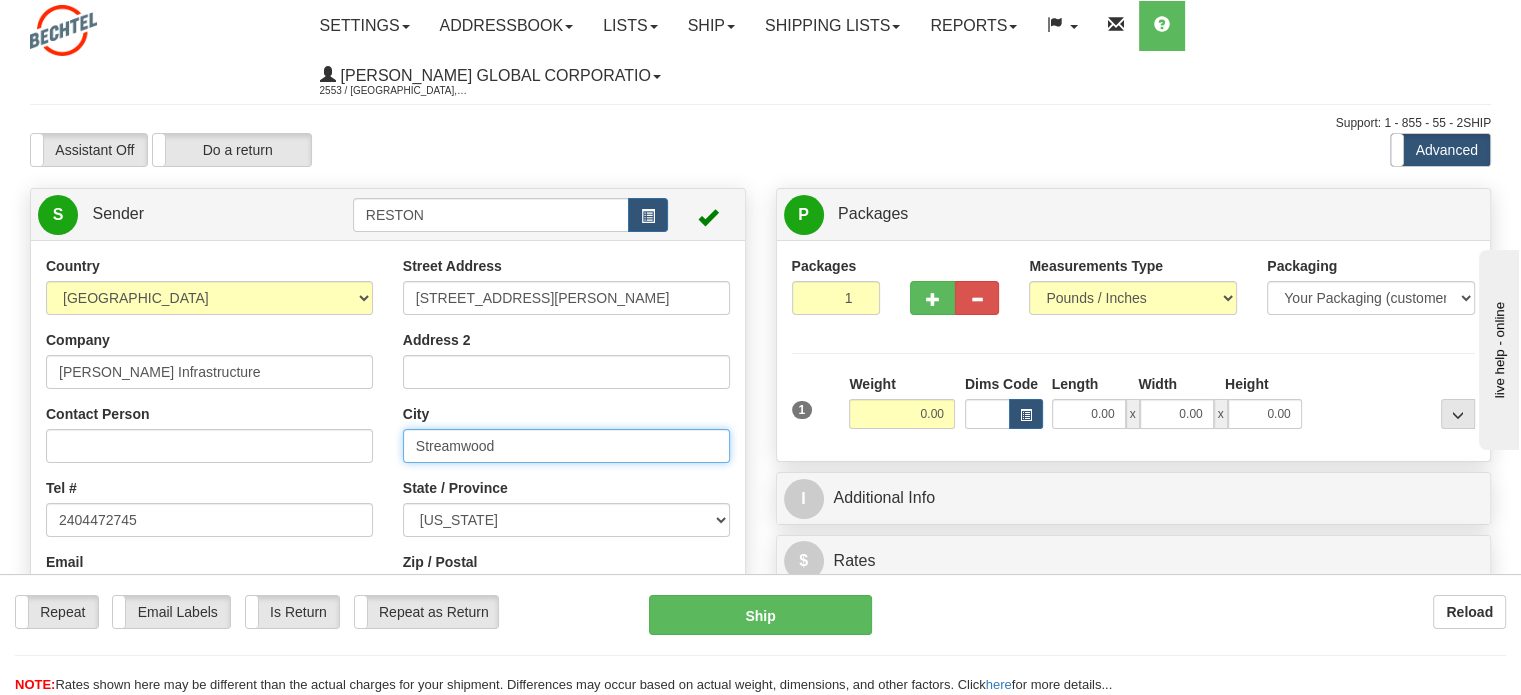 click on "Streamwood" at bounding box center [566, 446] 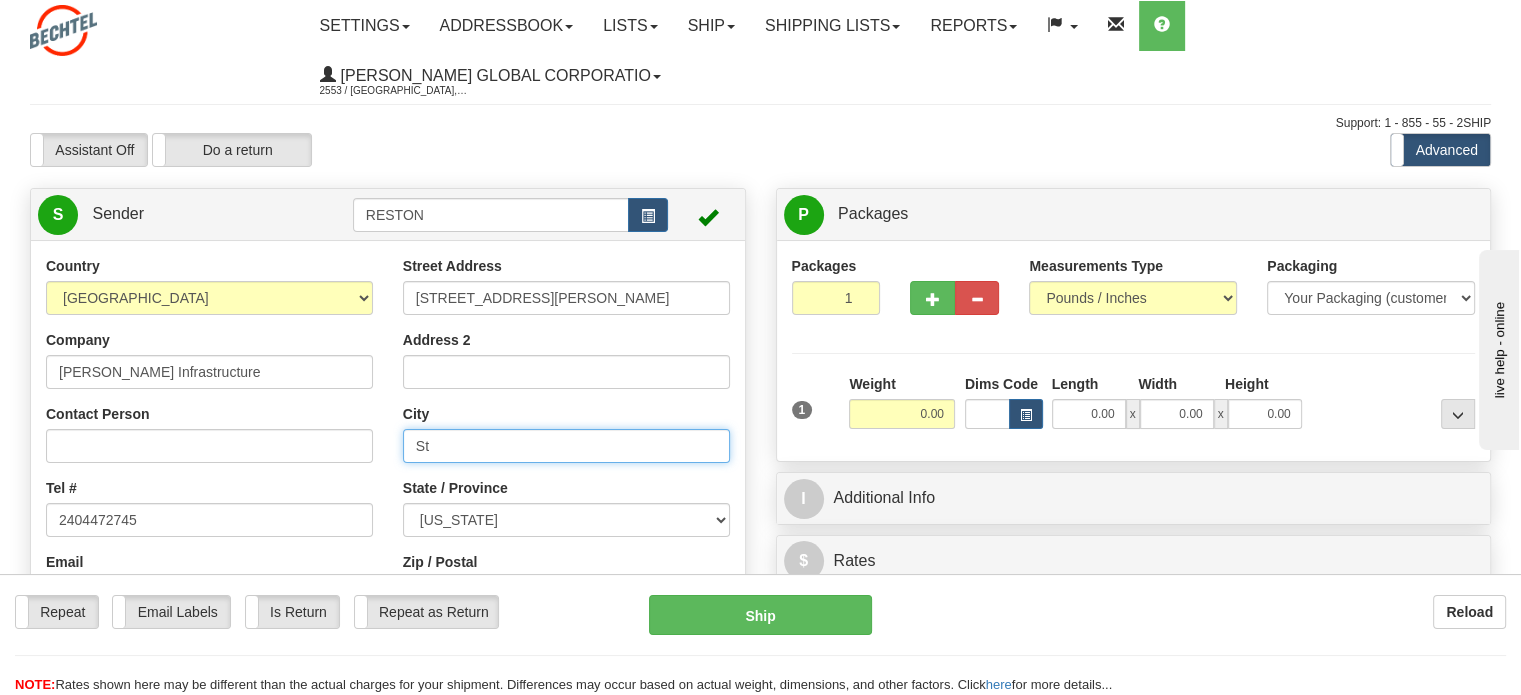 type on "S" 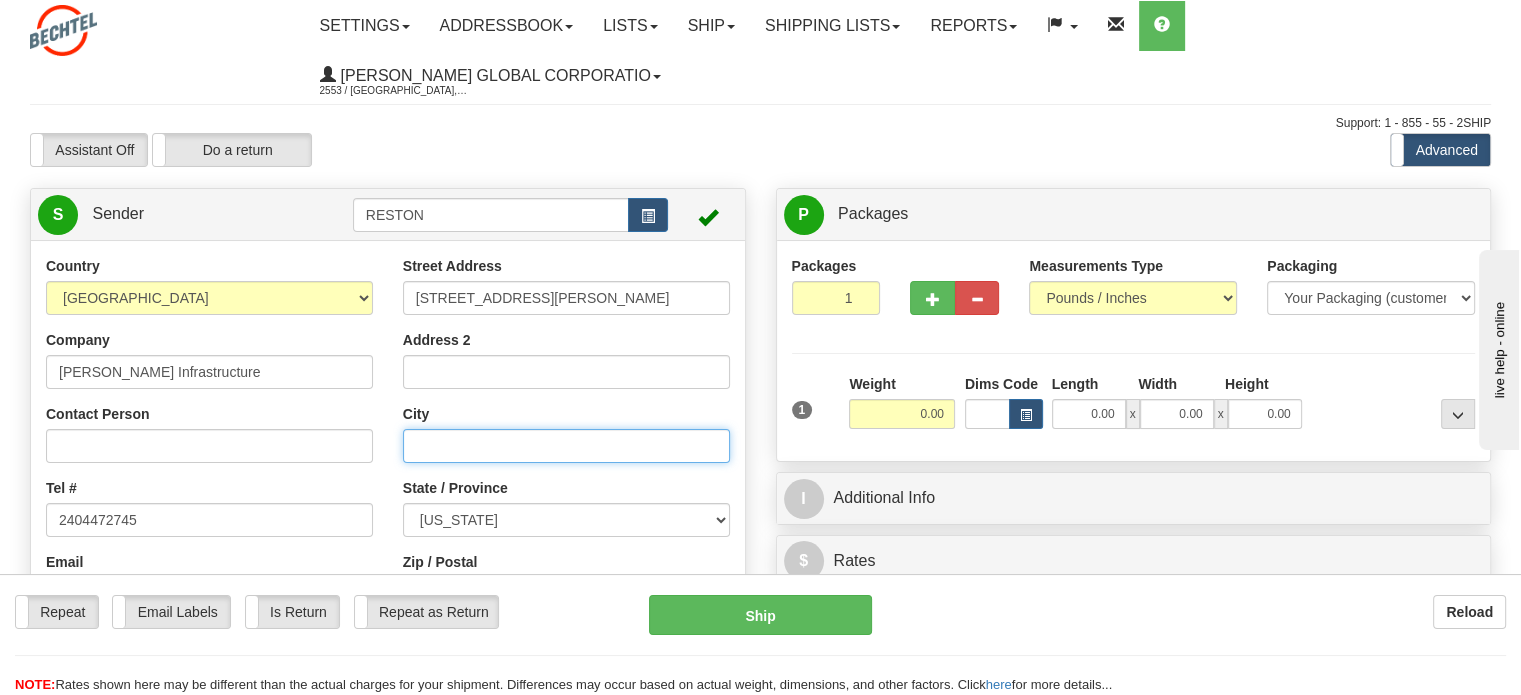 paste on "[GEOGRAPHIC_DATA]" 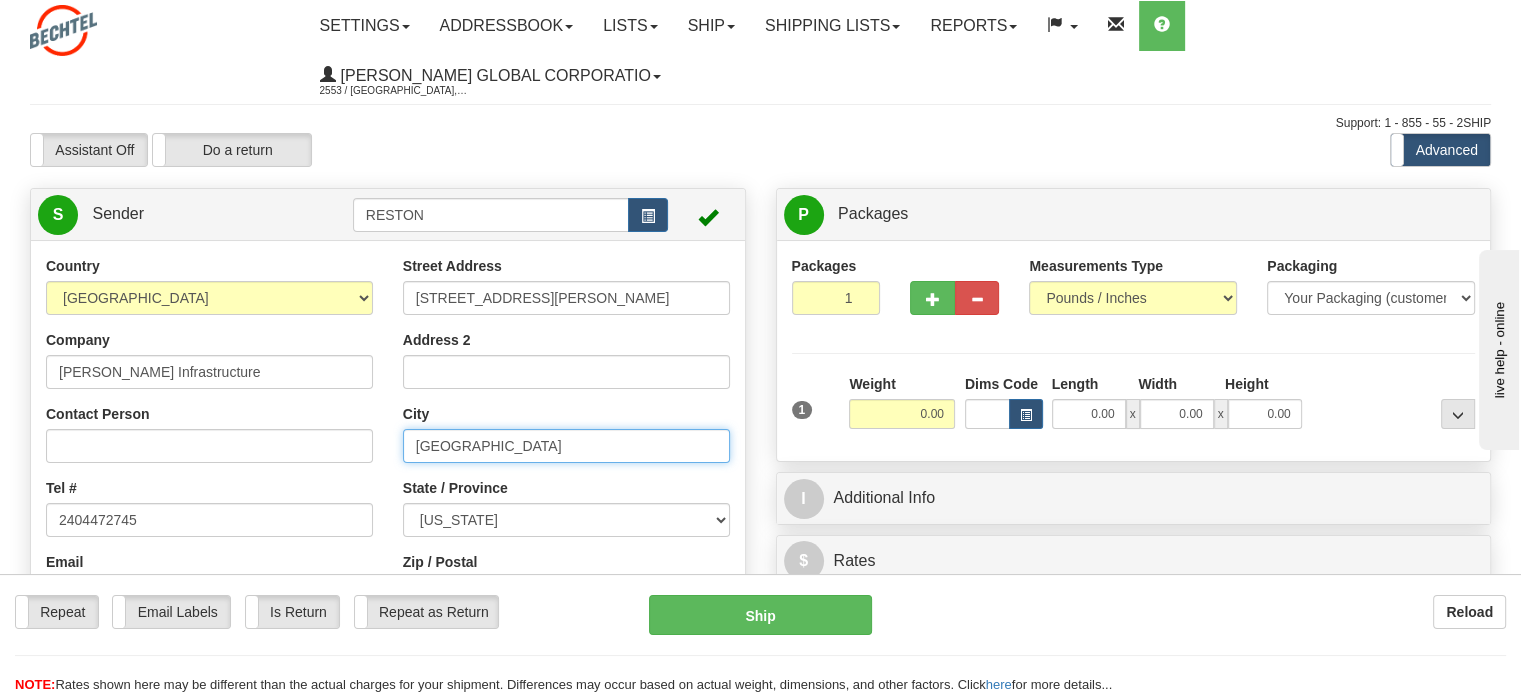 drag, startPoint x: 568, startPoint y: 444, endPoint x: 522, endPoint y: 439, distance: 46.270943 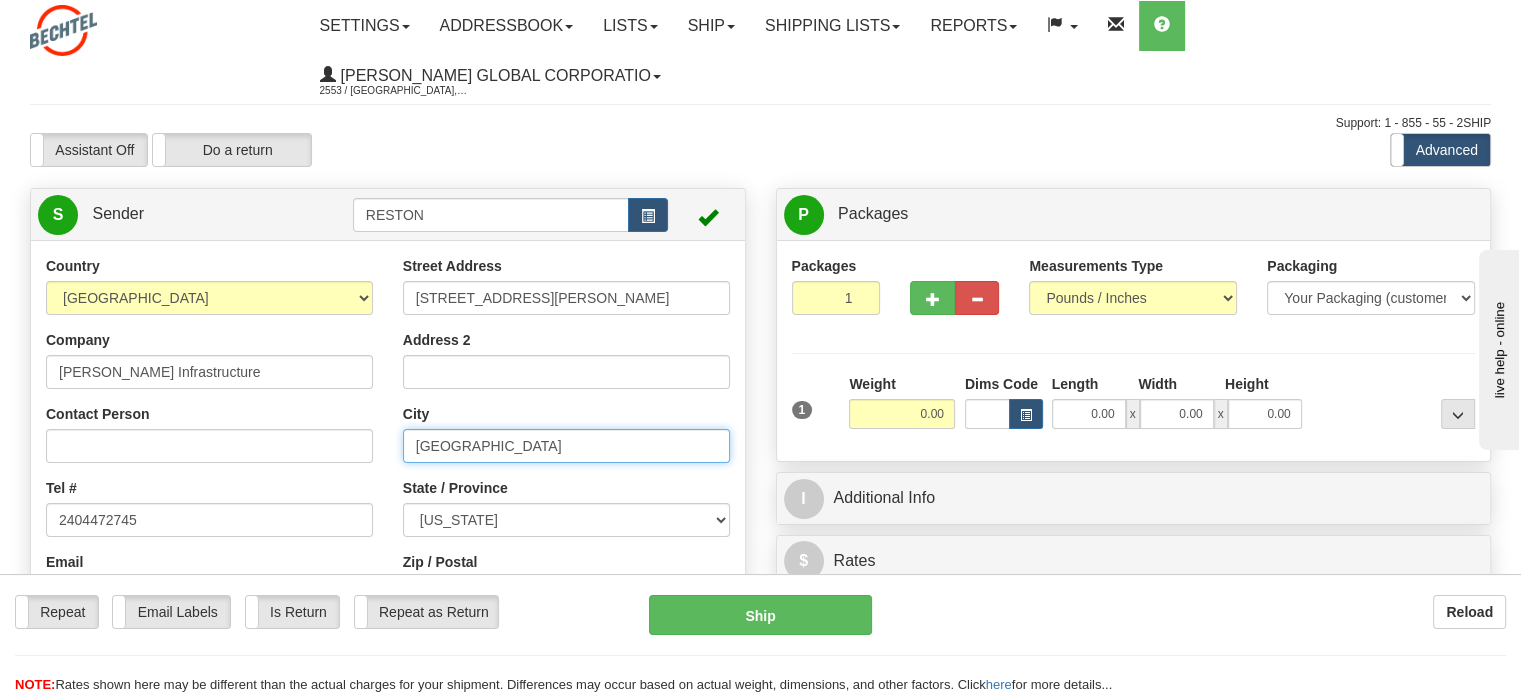 click on "[GEOGRAPHIC_DATA]" at bounding box center (566, 446) 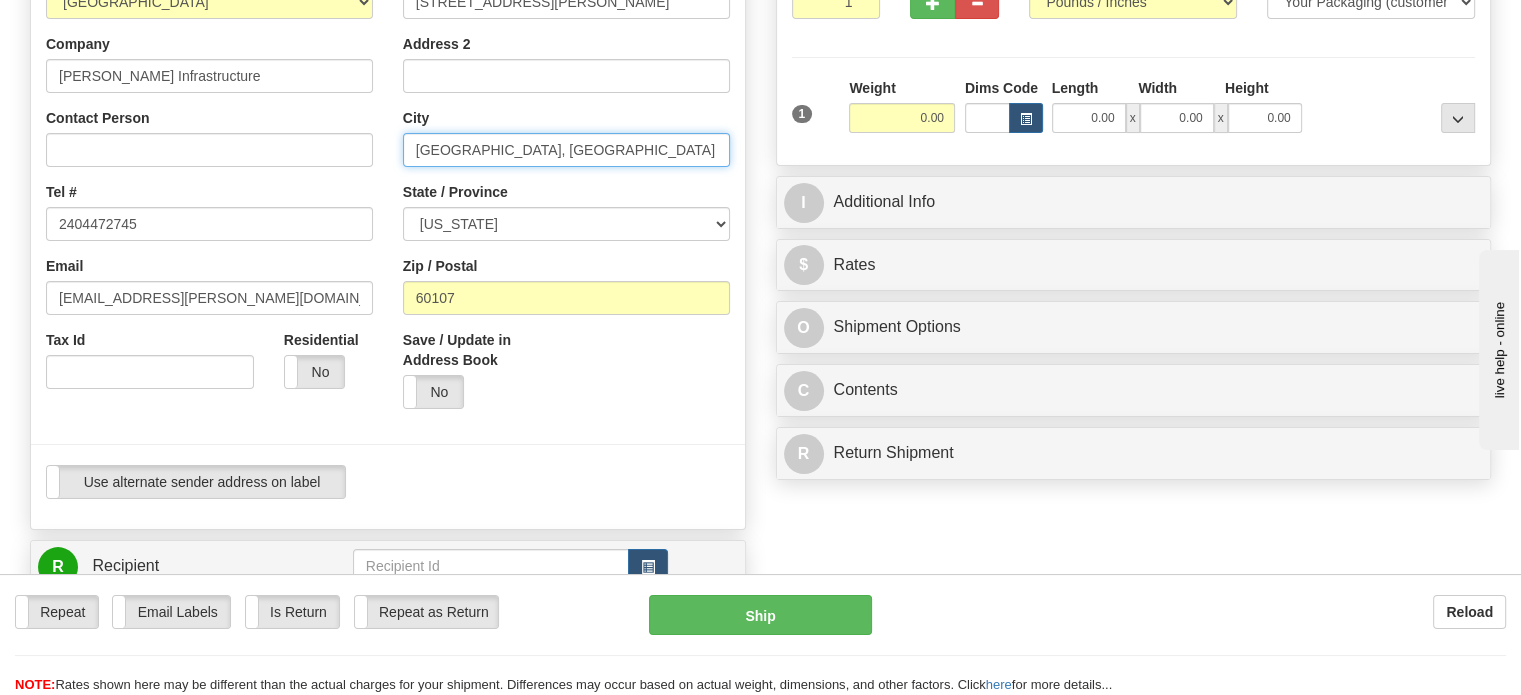 scroll, scrollTop: 288, scrollLeft: 0, axis: vertical 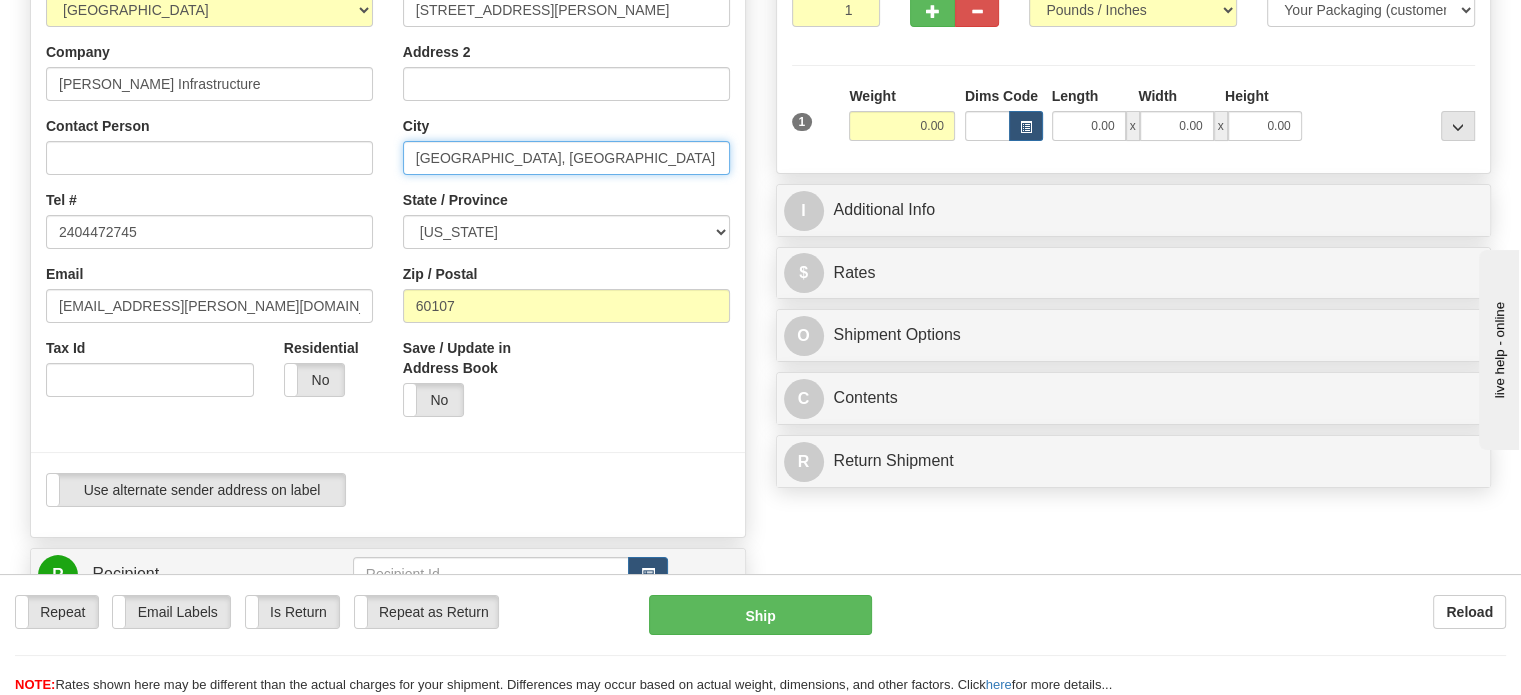 type on "[GEOGRAPHIC_DATA], [GEOGRAPHIC_DATA]" 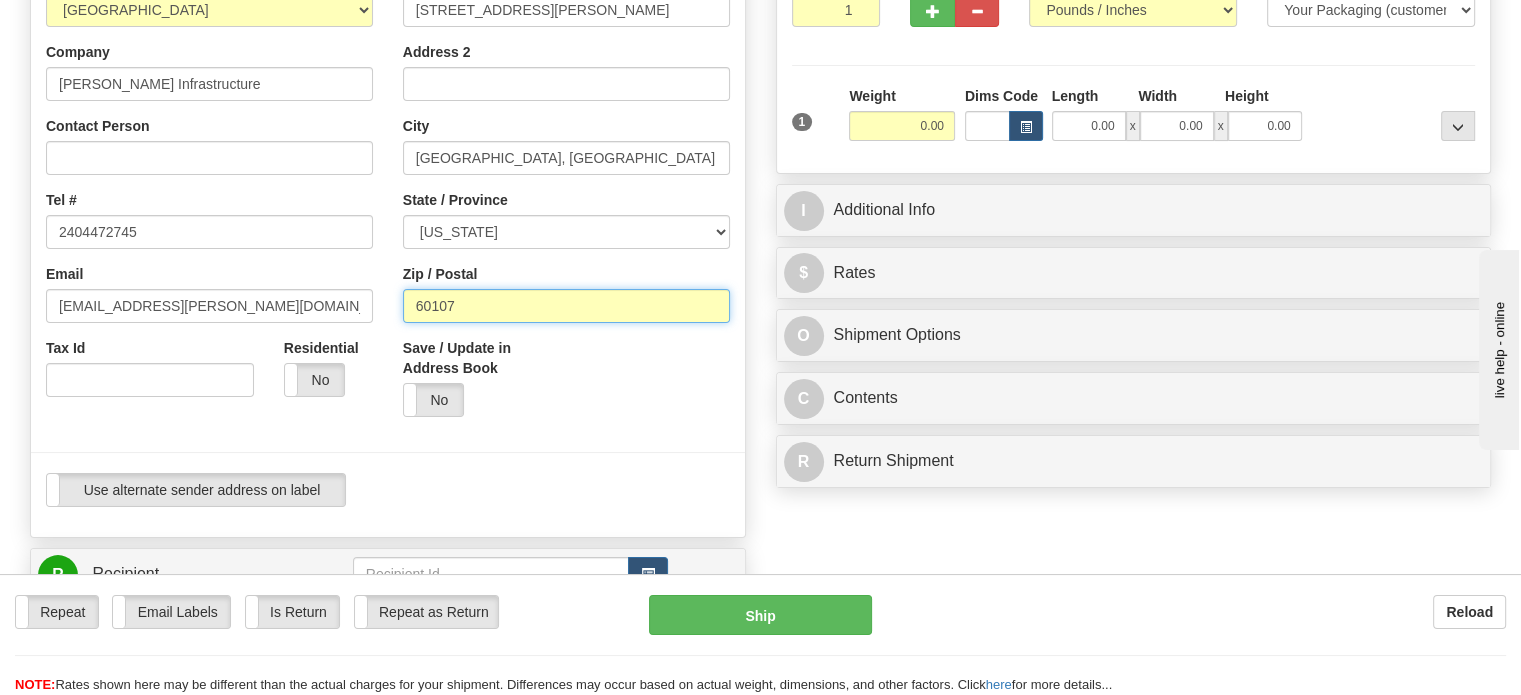 drag, startPoint x: 569, startPoint y: 311, endPoint x: 390, endPoint y: 327, distance: 179.71365 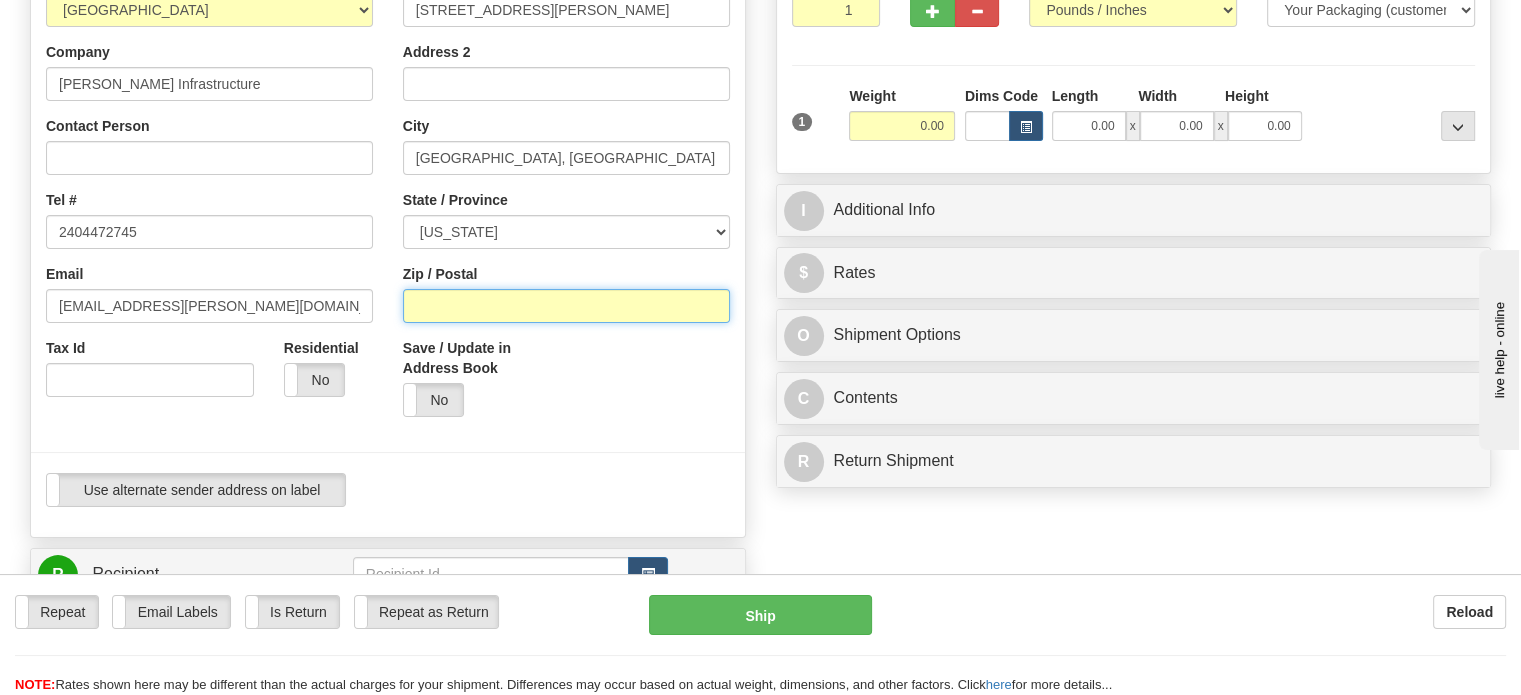 paste on "95950" 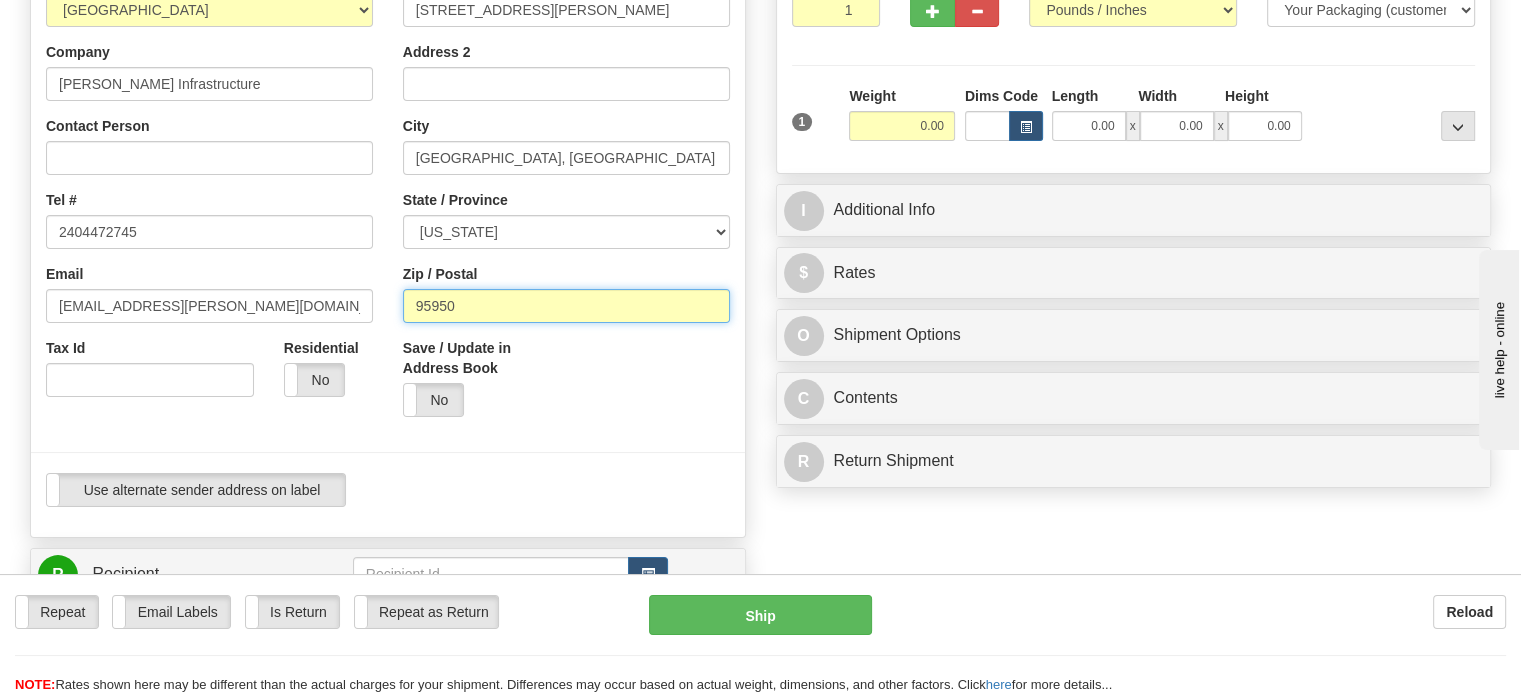 type on "95950" 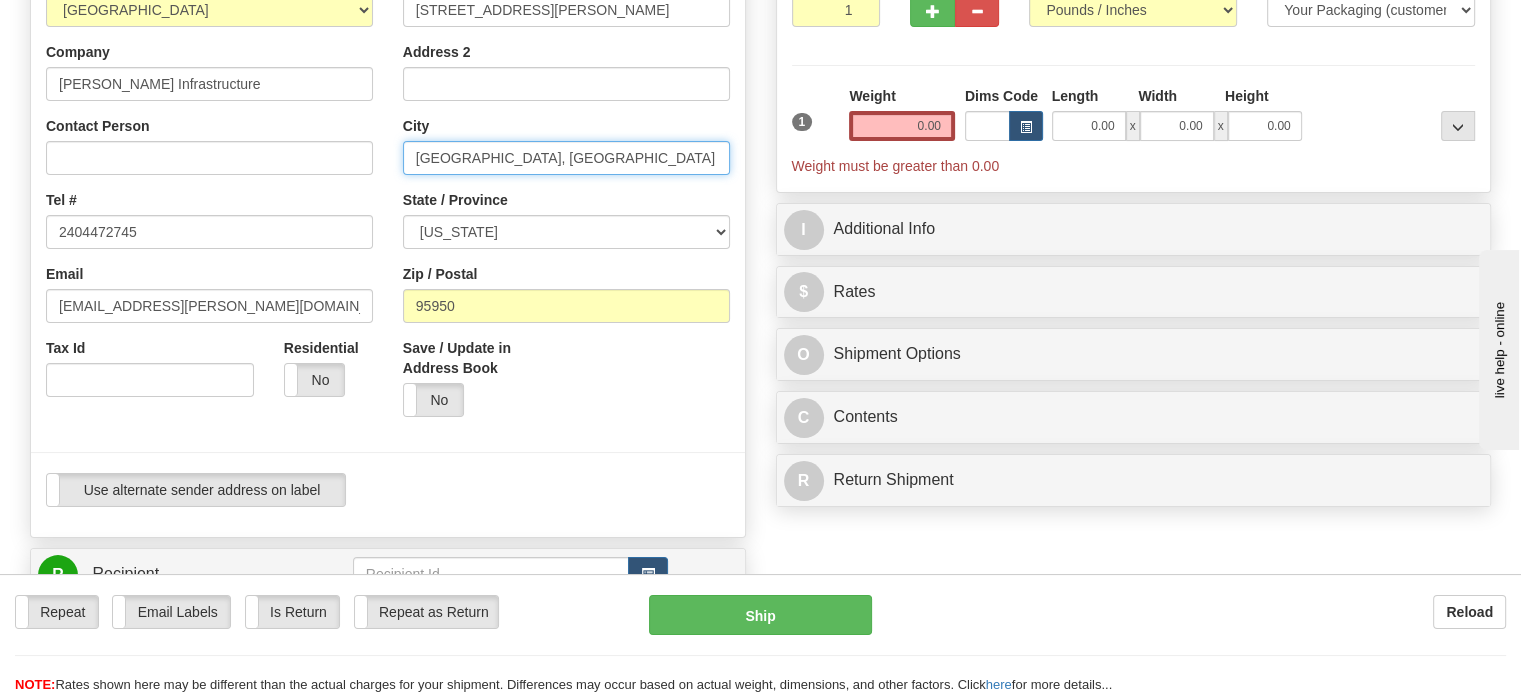 click on "[GEOGRAPHIC_DATA], [GEOGRAPHIC_DATA]" at bounding box center (566, 158) 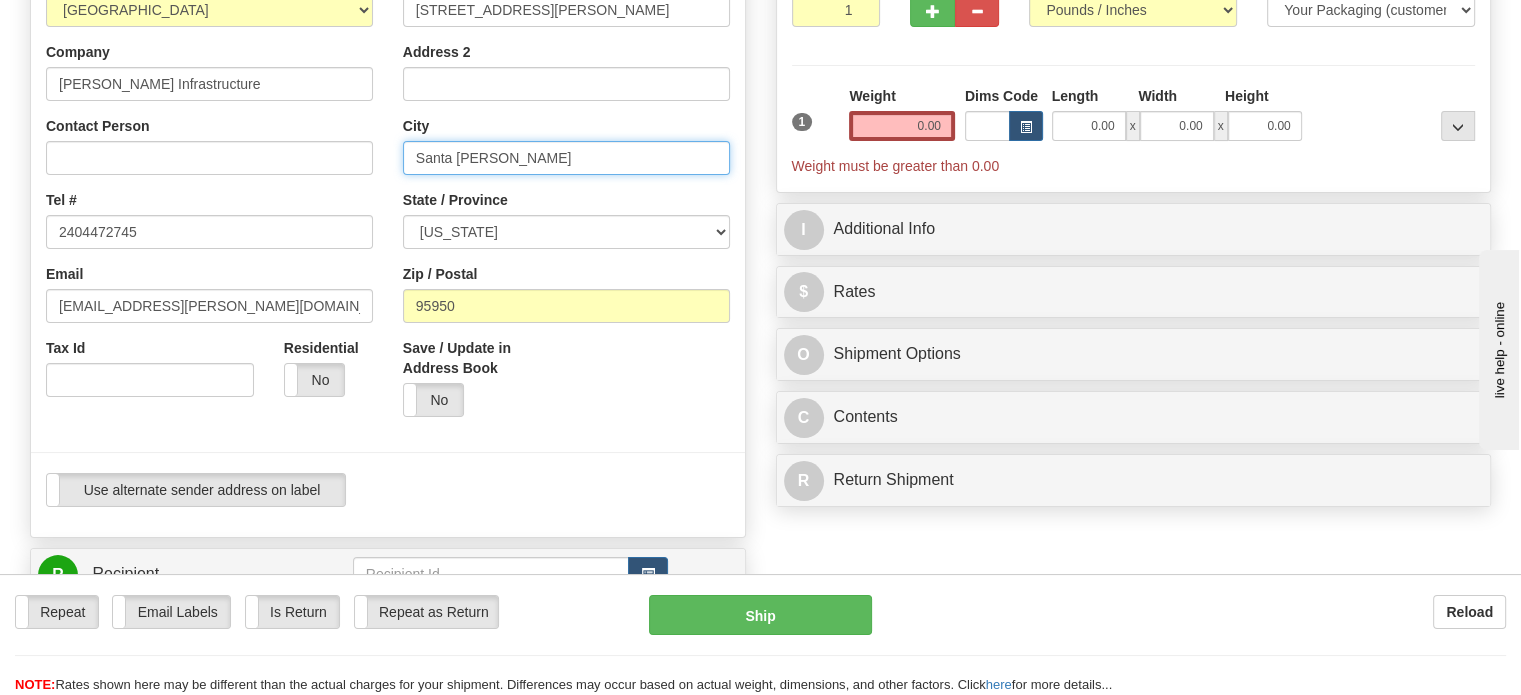 type on "Santa [PERSON_NAME]" 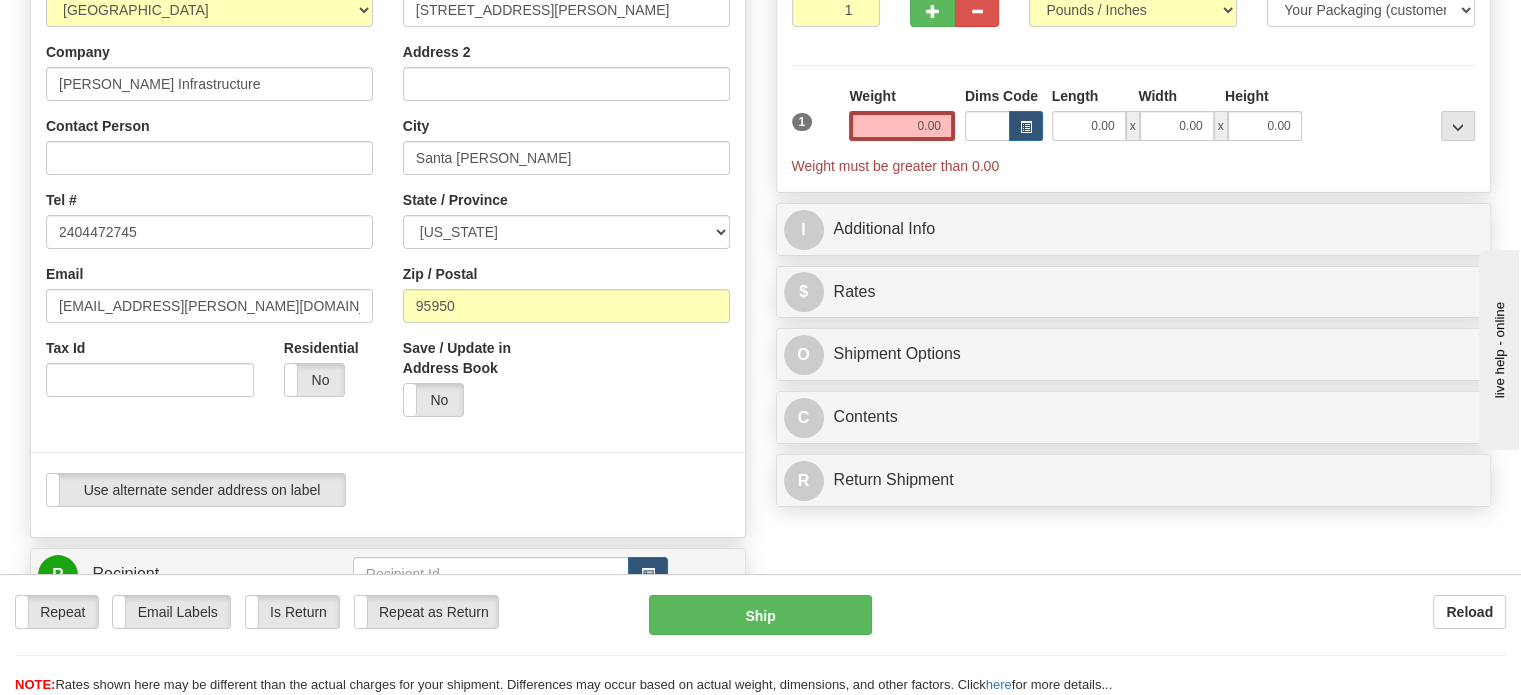 click on "State / Province
[US_STATE] [US_STATE] [US_STATE] [US_STATE] Armed Forces America Armed Forces Europe Armed Forces Pacific [US_STATE] [US_STATE] [US_STATE] [US_STATE] [US_STATE][GEOGRAPHIC_DATA] [US_STATE] [US_STATE] [US_STATE] [US_STATE] [US_STATE] [US_STATE] [US_STATE] [US_STATE] [US_STATE] [US_STATE] [US_STATE] [US_STATE] [US_STATE] [US_STATE] [US_STATE] [US_STATE] [US_STATE] [US_STATE] [US_STATE] [US_STATE] [US_STATE] [US_STATE] [US_STATE] [US_STATE] [US_STATE] [US_STATE] [US_STATE] [US_STATE] [US_STATE] [US_STATE] [US_STATE] [US_STATE] [US_STATE] [US_STATE] [US_STATE] [US_STATE] [US_STATE] [US_STATE] [US_STATE][PERSON_NAME][US_STATE][GEOGRAPHIC_DATA] [US_STATE] [US_STATE] [US_STATE]" at bounding box center [566, 219] 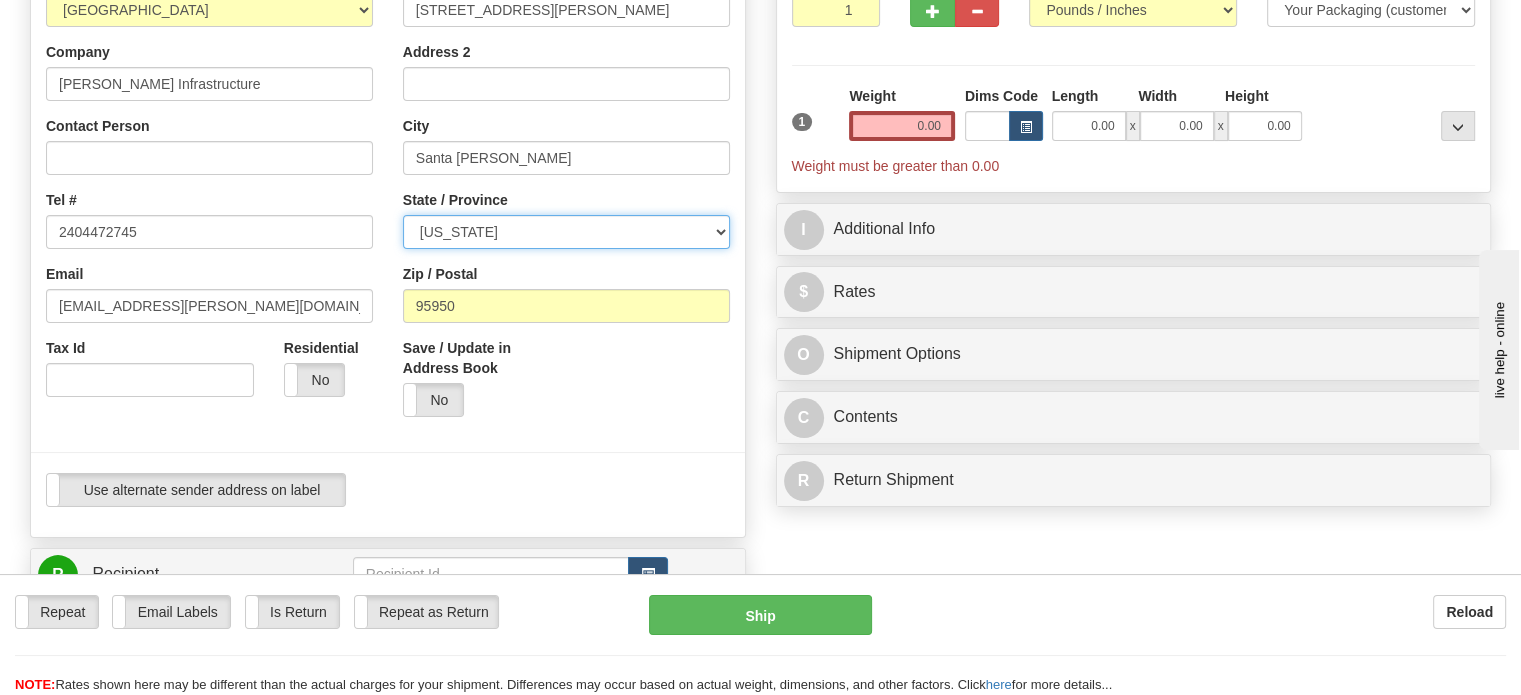 click on "[US_STATE] [US_STATE] [US_STATE] [US_STATE] Armed Forces America Armed Forces Europe Armed Forces Pacific [US_STATE] [US_STATE] [US_STATE] [US_STATE] [US_STATE][GEOGRAPHIC_DATA] [US_STATE] [US_STATE] [US_STATE] [US_STATE] [US_STATE] [US_STATE] [US_STATE] [US_STATE] [US_STATE] [US_STATE] [US_STATE] [US_STATE] [US_STATE] [US_STATE] [US_STATE] [US_STATE] [US_STATE] [US_STATE] [US_STATE] [US_STATE] [US_STATE] [US_STATE] [US_STATE] [US_STATE] [US_STATE] [US_STATE] [US_STATE] [US_STATE] [US_STATE] [US_STATE] [US_STATE] [US_STATE] [US_STATE] [US_STATE] [US_STATE] [US_STATE] [US_STATE] [US_STATE] [US_STATE][PERSON_NAME][US_STATE] STATE [US_STATE] [US_STATE] [US_STATE]" at bounding box center [566, 232] 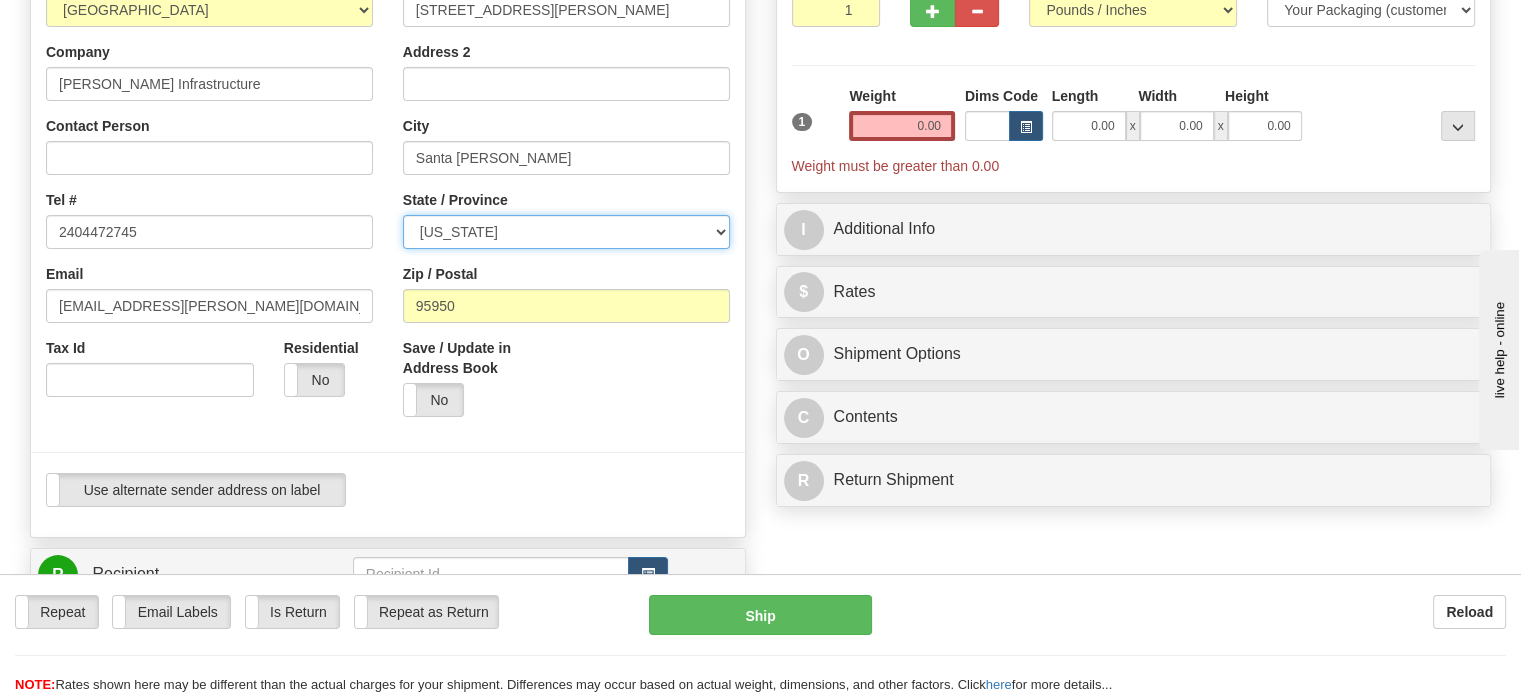 select on "CA" 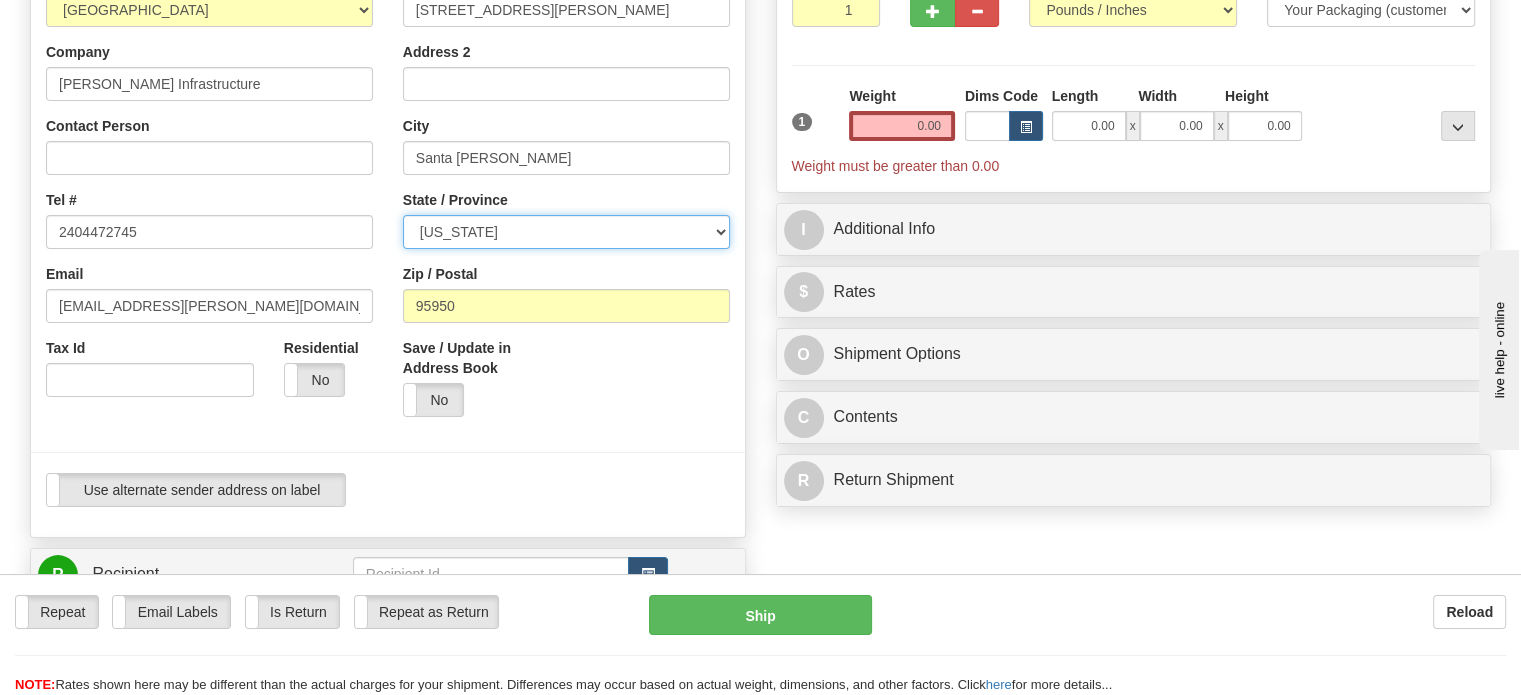 click on "[US_STATE] [US_STATE] [US_STATE] [US_STATE] Armed Forces America Armed Forces Europe Armed Forces Pacific [US_STATE] [US_STATE] [US_STATE] [US_STATE] [US_STATE][GEOGRAPHIC_DATA] [US_STATE] [US_STATE] [US_STATE] [US_STATE] [US_STATE] [US_STATE] [US_STATE] [US_STATE] [US_STATE] [US_STATE] [US_STATE] [US_STATE] [US_STATE] [US_STATE] [US_STATE] [US_STATE] [US_STATE] [US_STATE] [US_STATE] [US_STATE] [US_STATE] [US_STATE] [US_STATE] [US_STATE] [US_STATE] [US_STATE] [US_STATE] [US_STATE] [US_STATE] [US_STATE] [US_STATE] [US_STATE] [US_STATE] [US_STATE] [US_STATE] [US_STATE] [US_STATE] [US_STATE] [US_STATE][PERSON_NAME][US_STATE] STATE [US_STATE] [US_STATE] [US_STATE]" at bounding box center (566, 232) 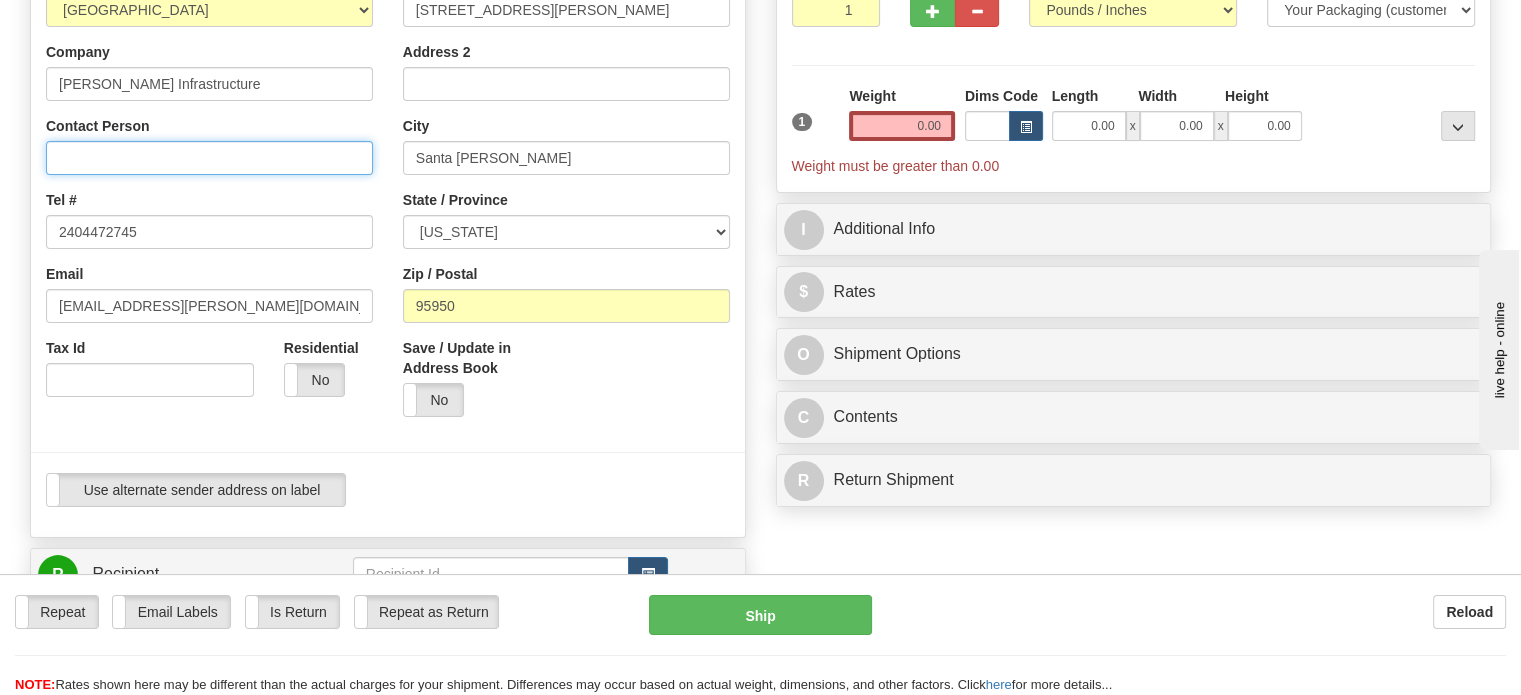 click on "Contact Person" at bounding box center [209, 158] 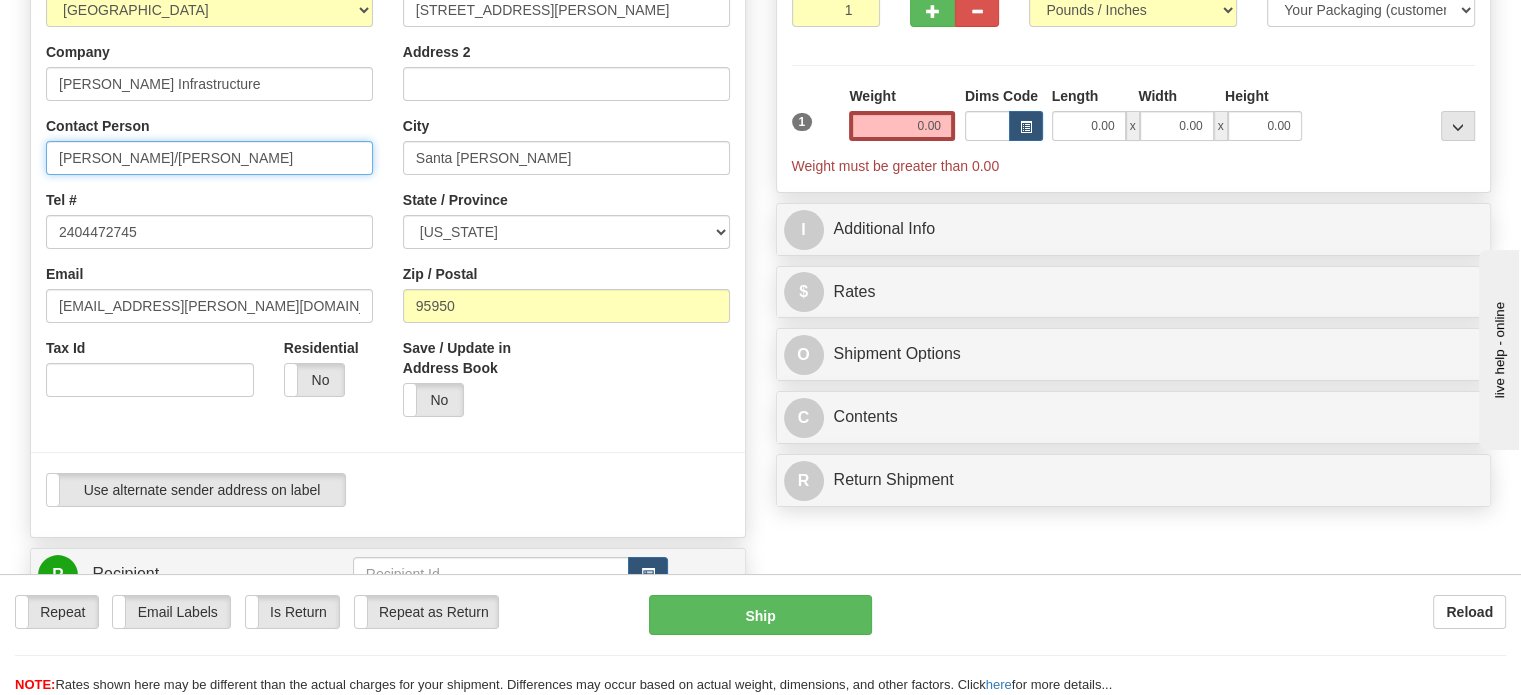 type on "[PERSON_NAME]/[PERSON_NAME]" 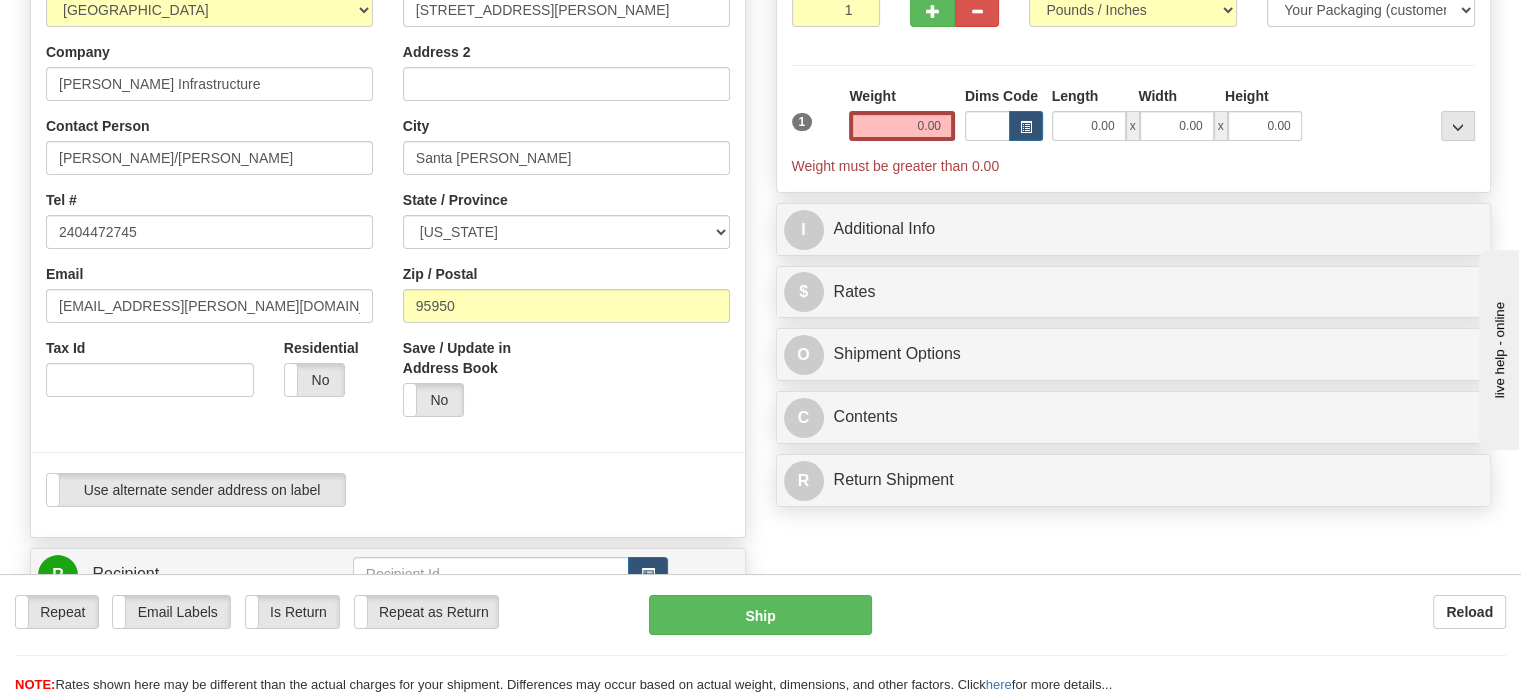 click on "Tax Id" at bounding box center [150, 367] 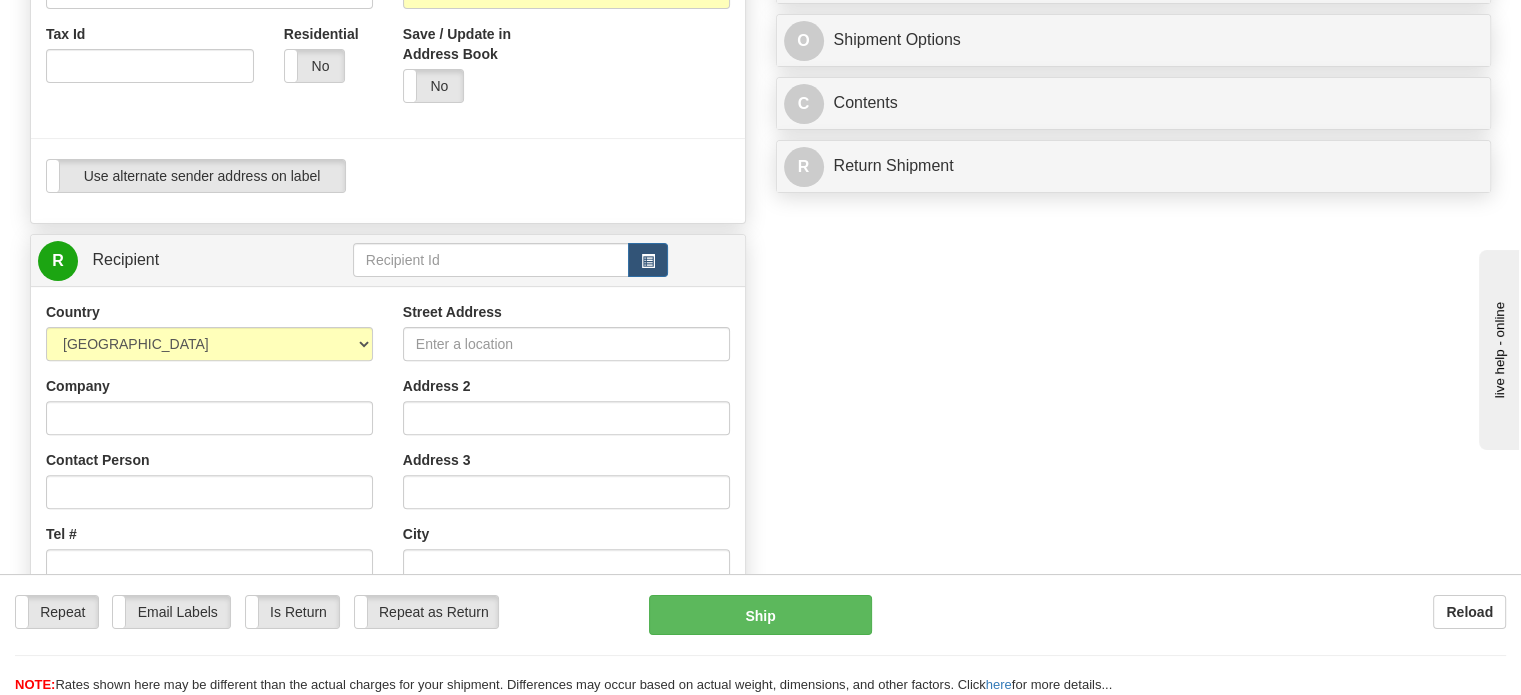 scroll, scrollTop: 620, scrollLeft: 0, axis: vertical 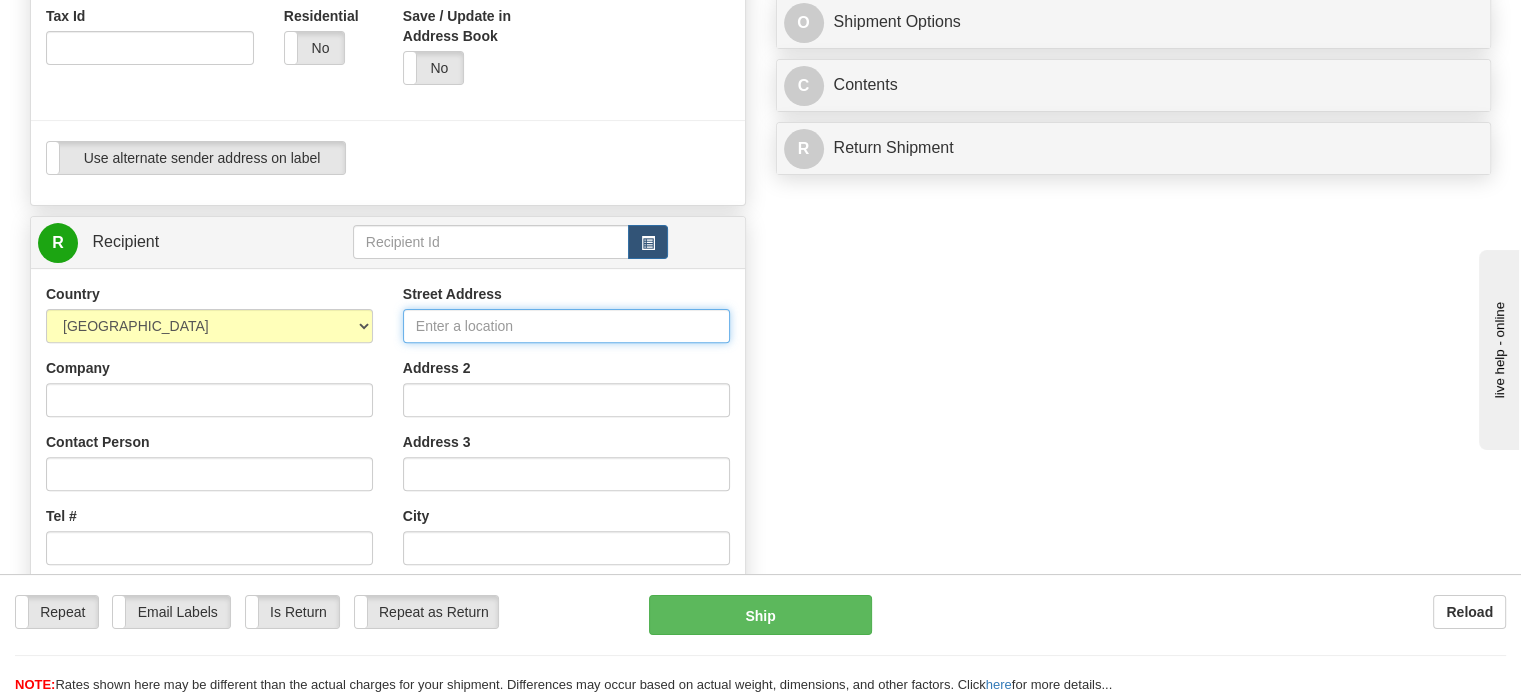 click on "Street Address" at bounding box center [566, 326] 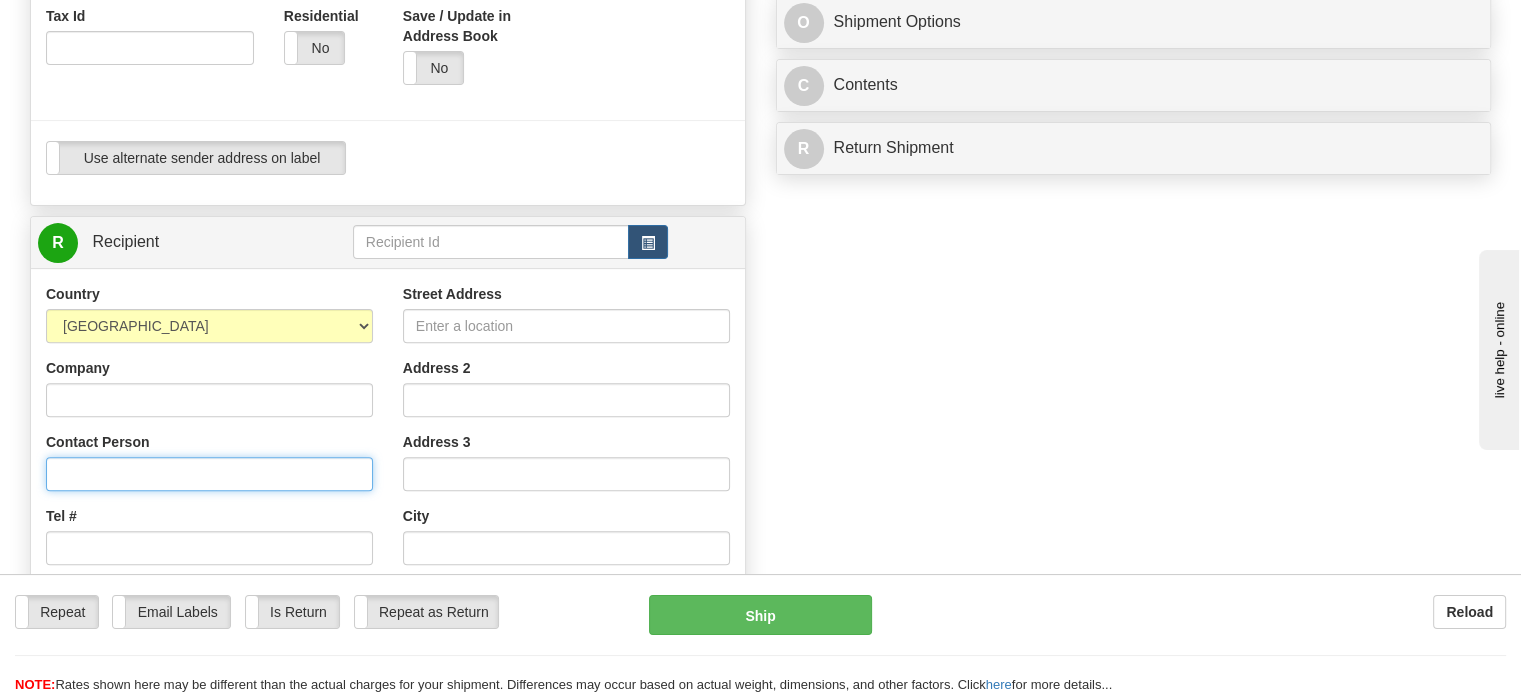 click on "Contact Person" at bounding box center [209, 474] 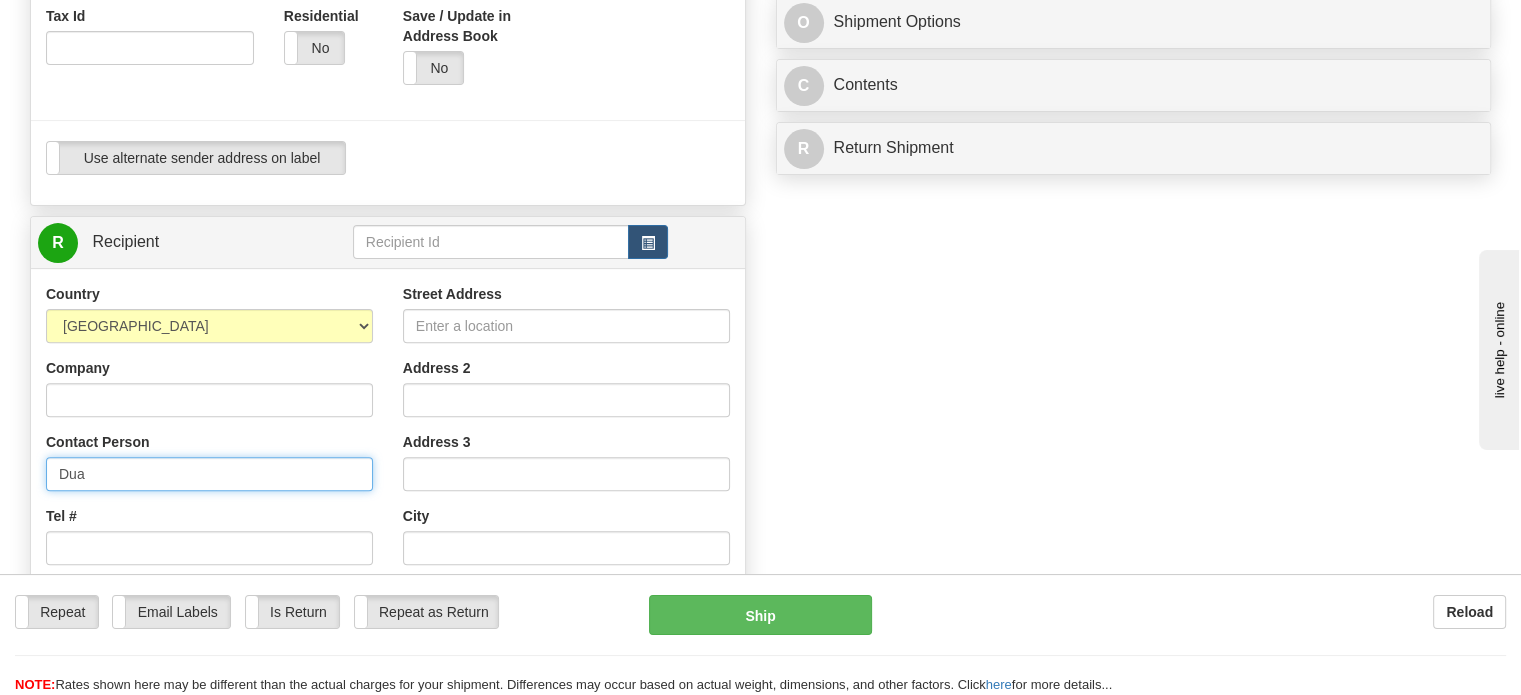 type on "[PERSON_NAME]" 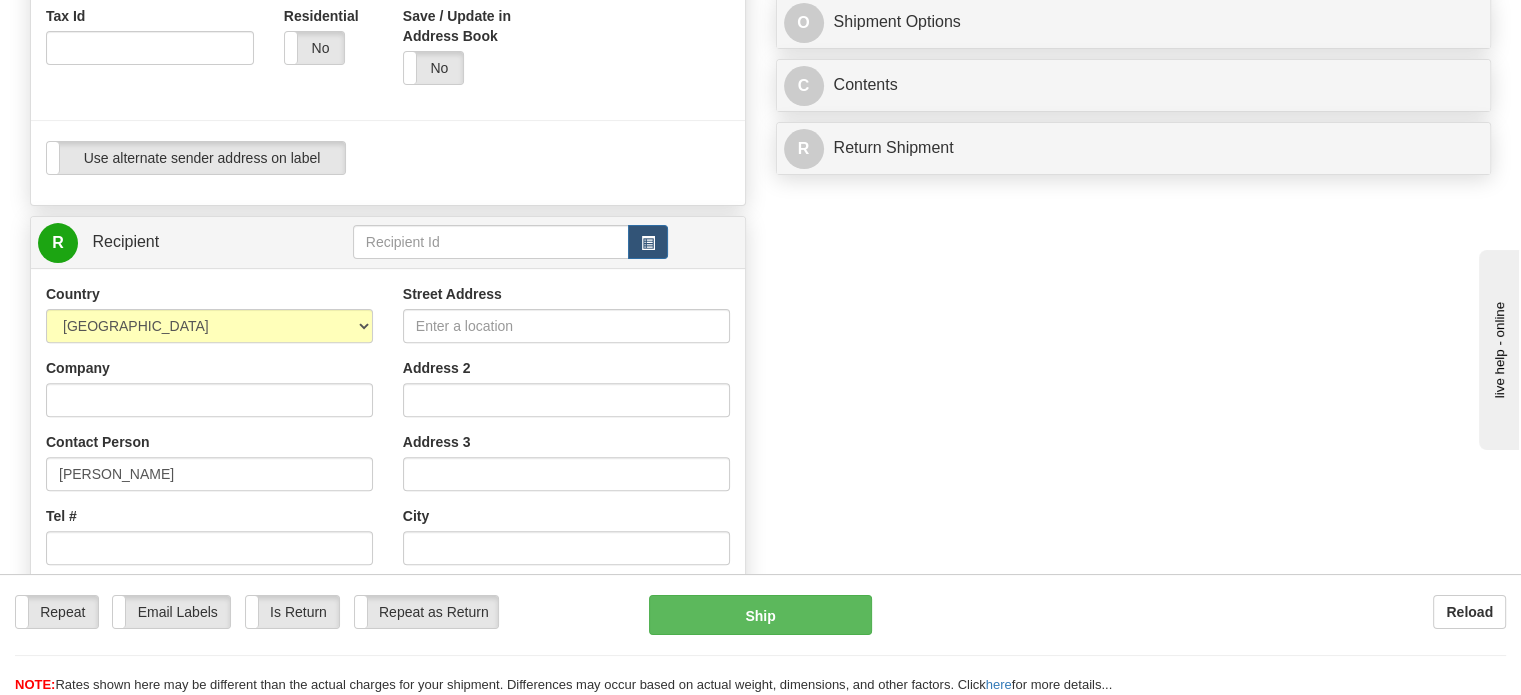 type on "[PERSON_NAME] Corporation" 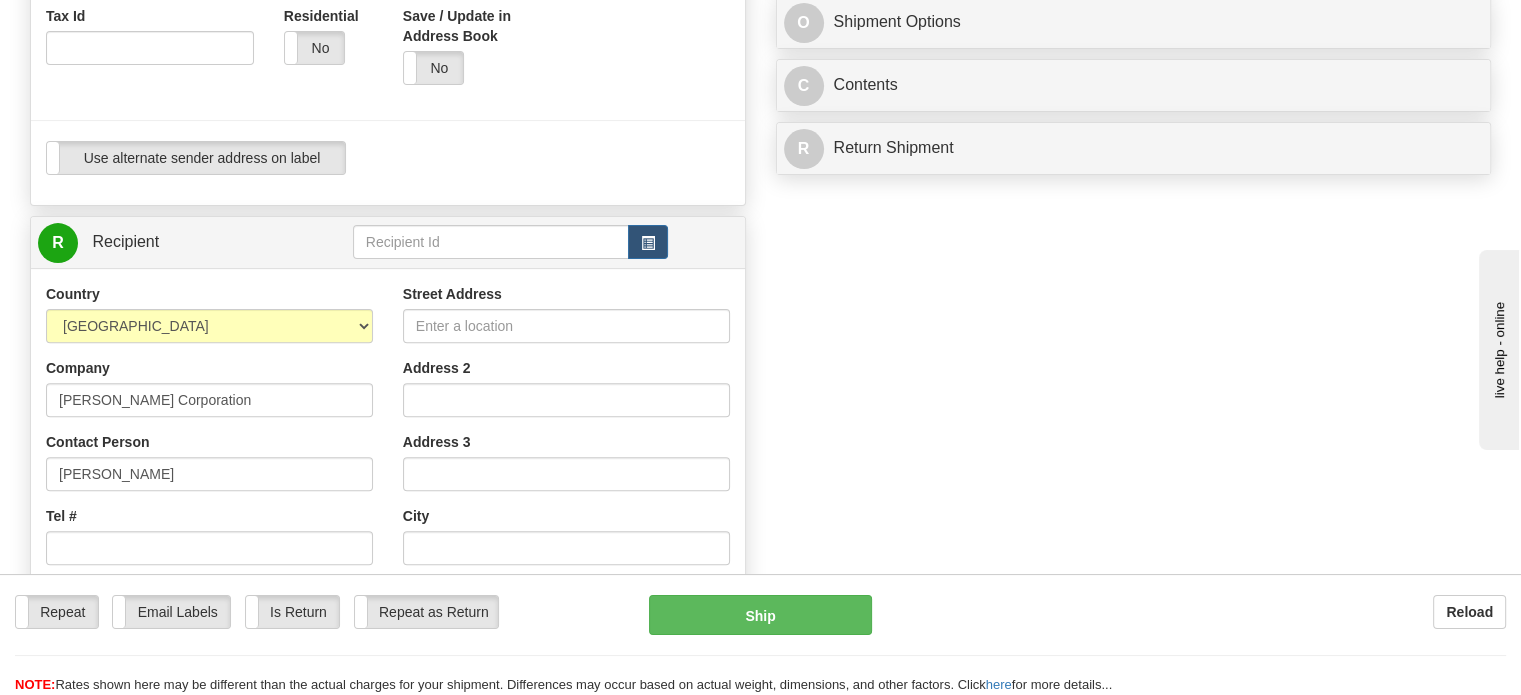 type on "[STREET_ADDRESS]" 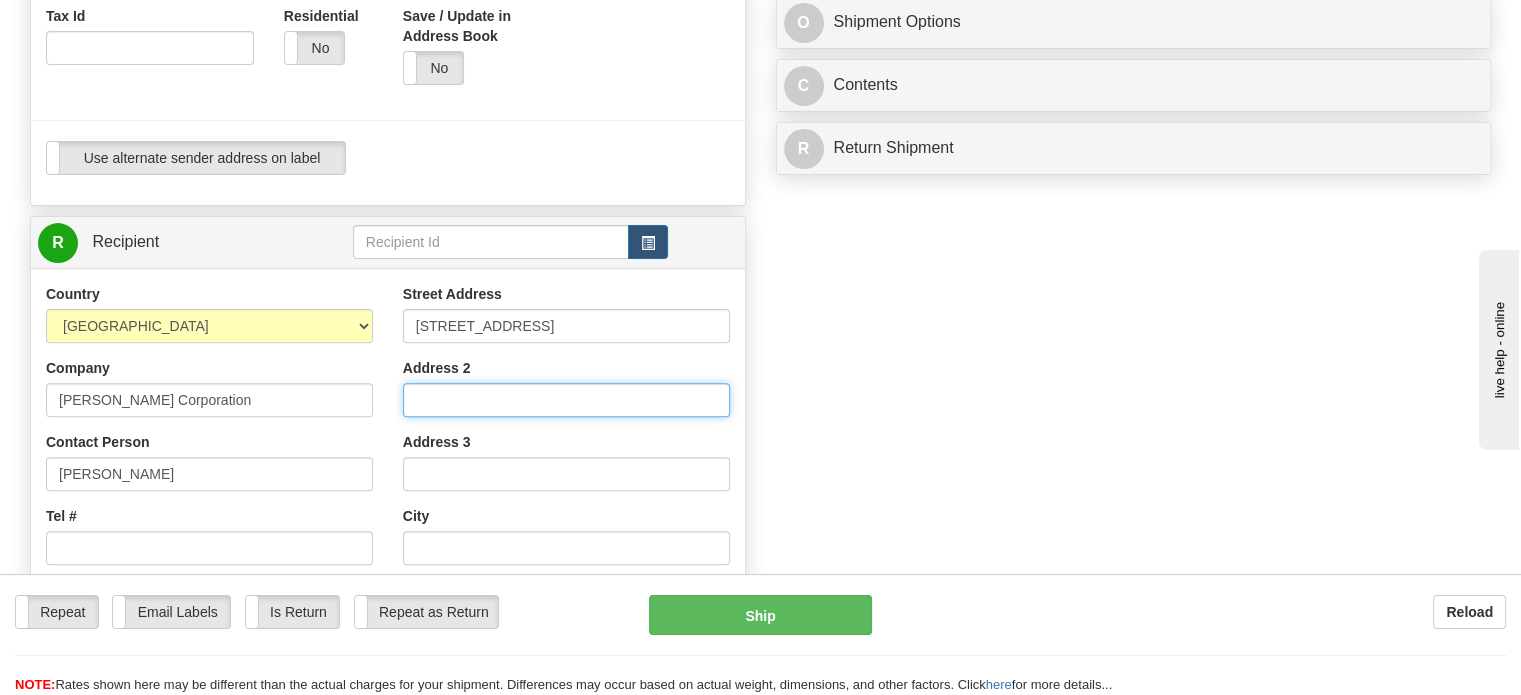 type on "Suite 110" 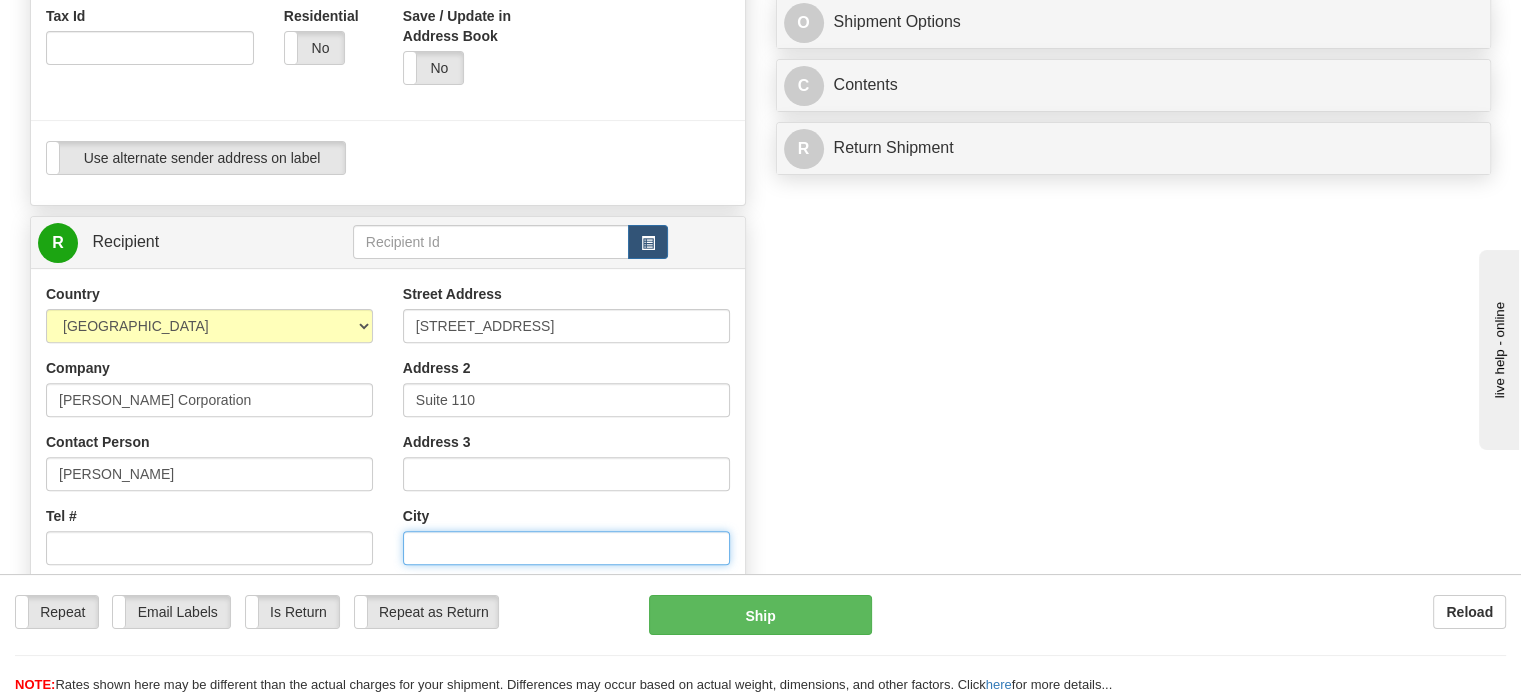 type on "Reston" 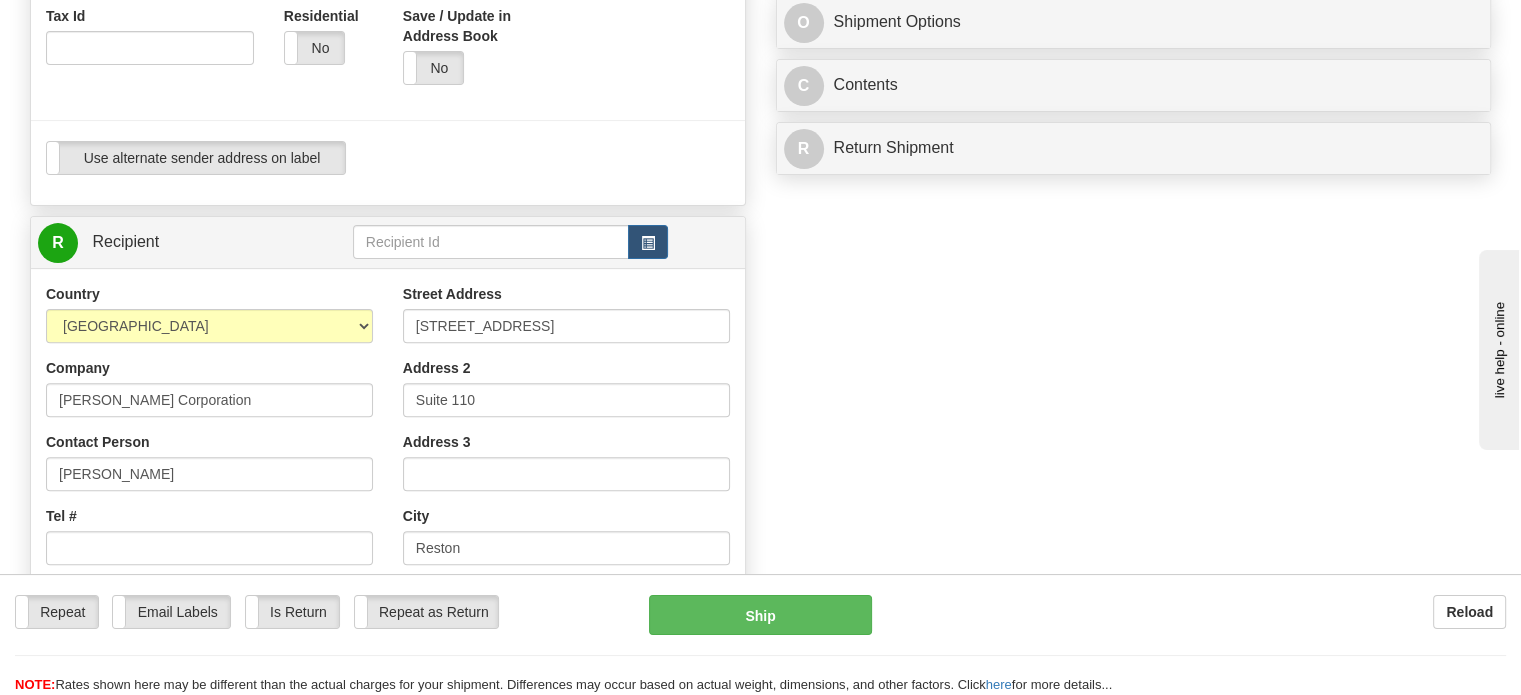select on "VA" 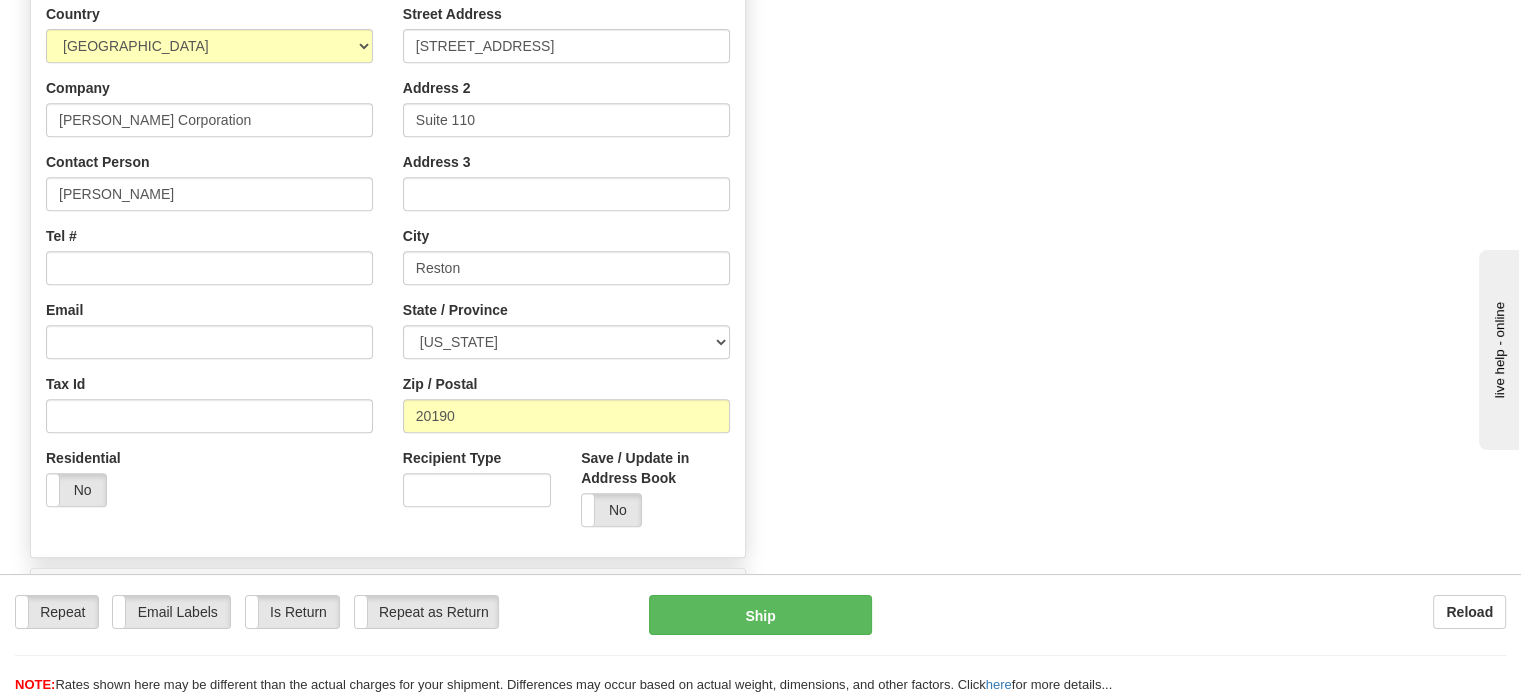 scroll, scrollTop: 905, scrollLeft: 0, axis: vertical 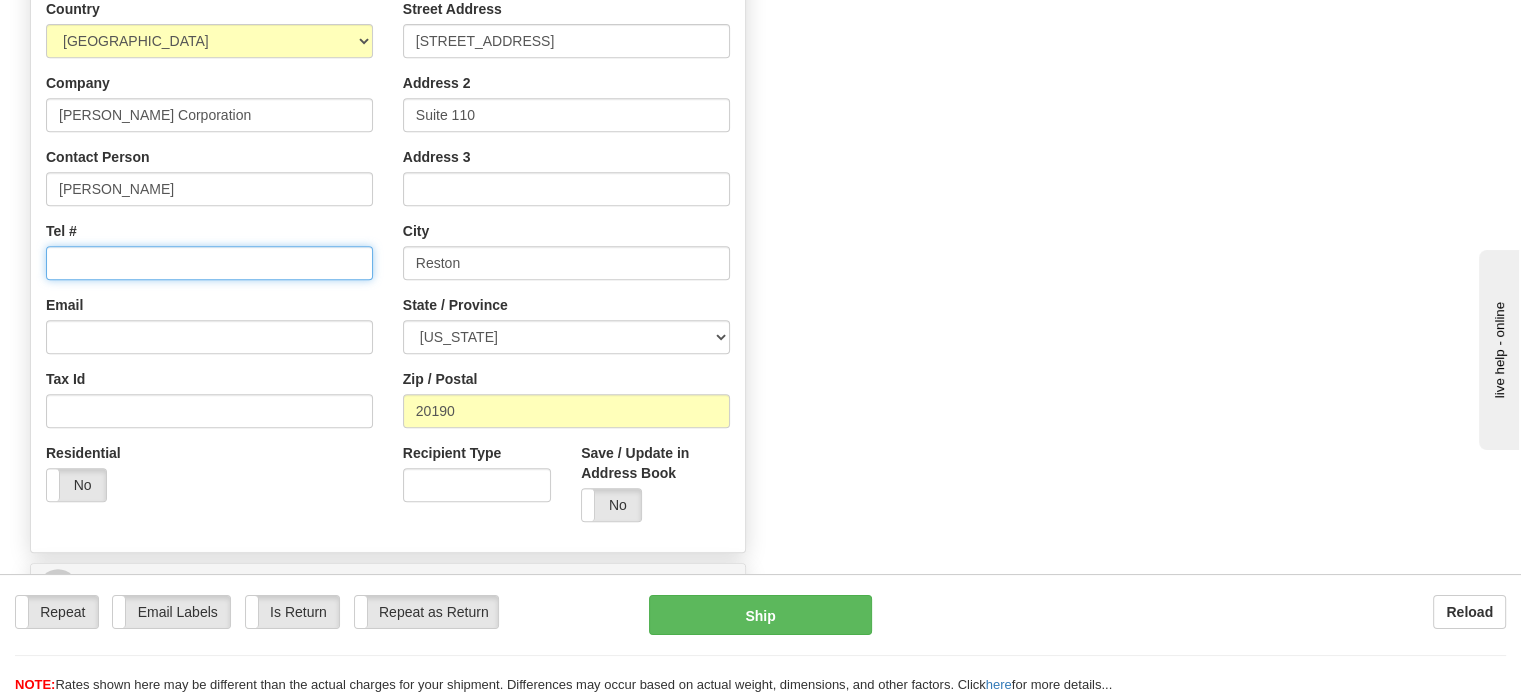 click on "Tel #" at bounding box center (209, 263) 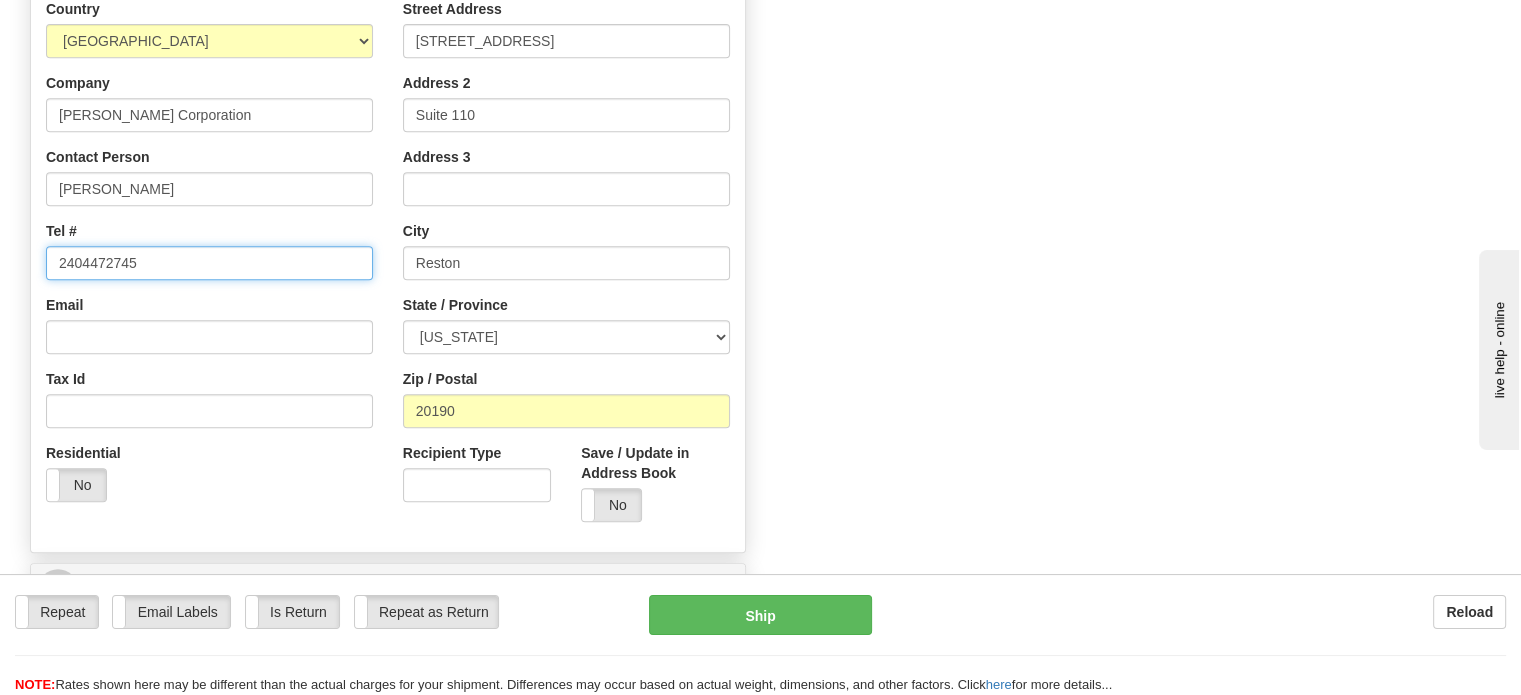 scroll, scrollTop: 1068, scrollLeft: 0, axis: vertical 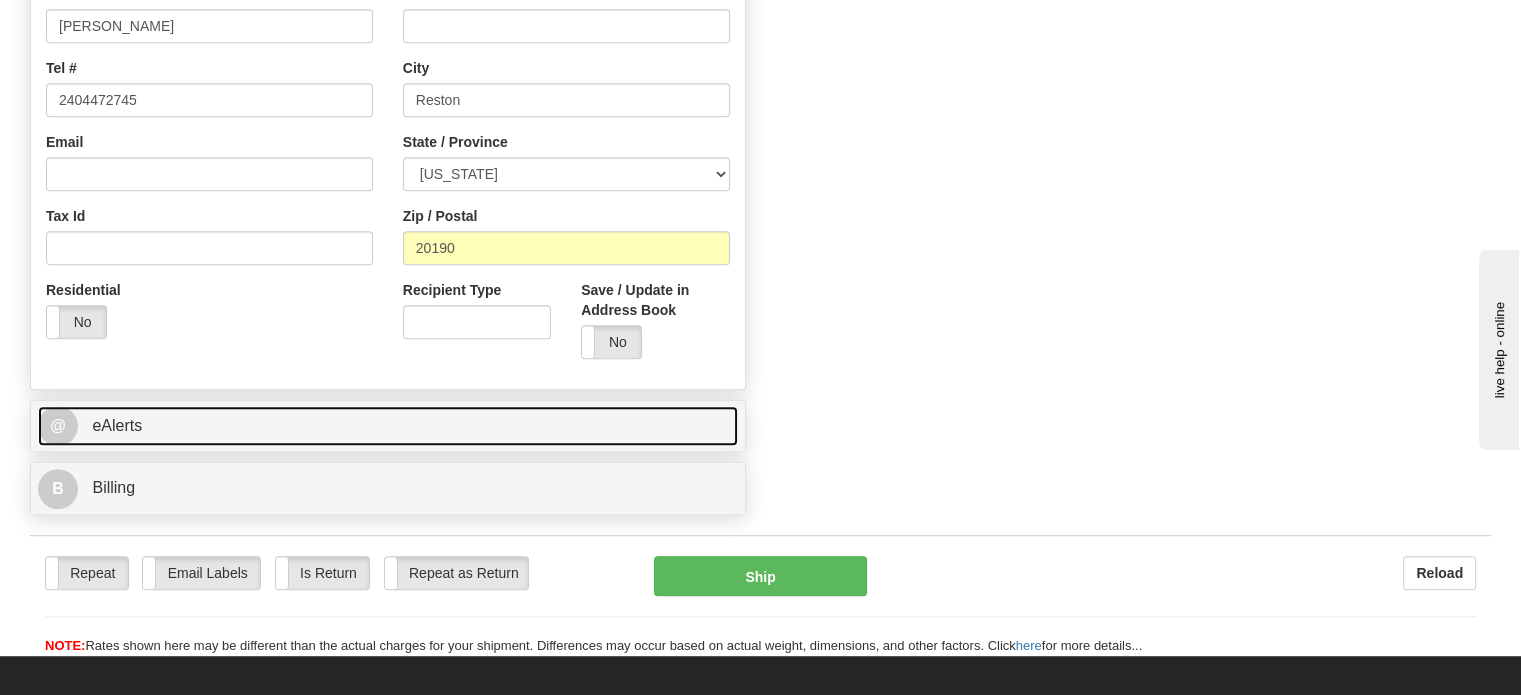 click on "@
eAlerts" at bounding box center (388, 426) 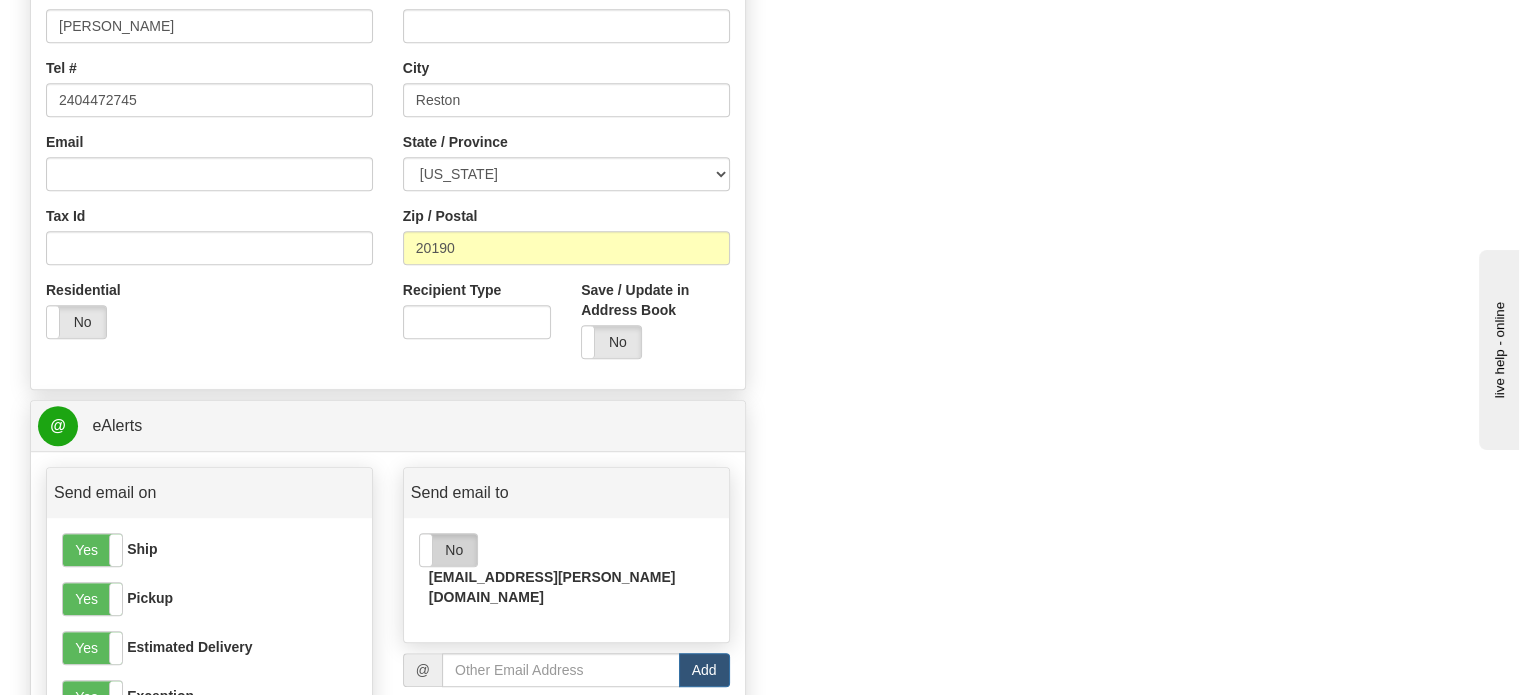click on "No" at bounding box center (448, 550) 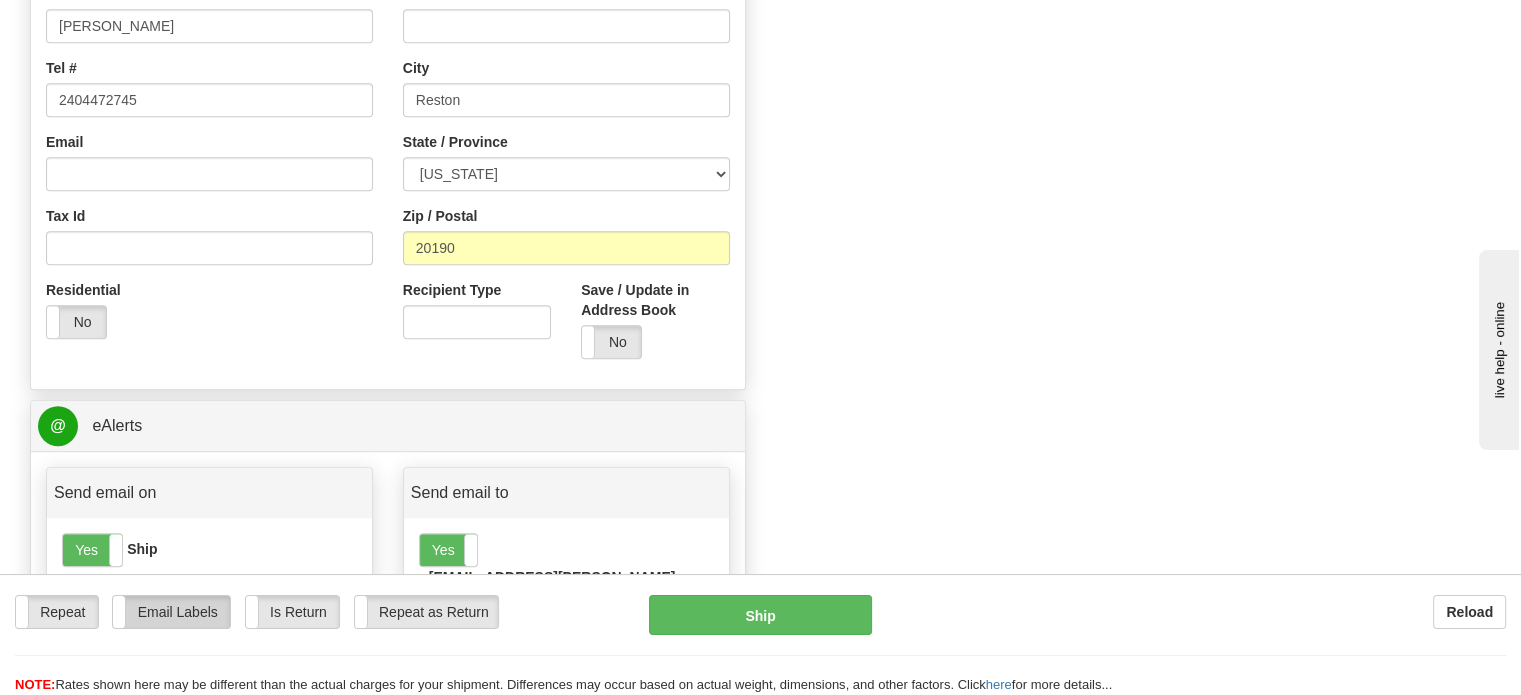 click on "Email Labels" at bounding box center (171, 612) 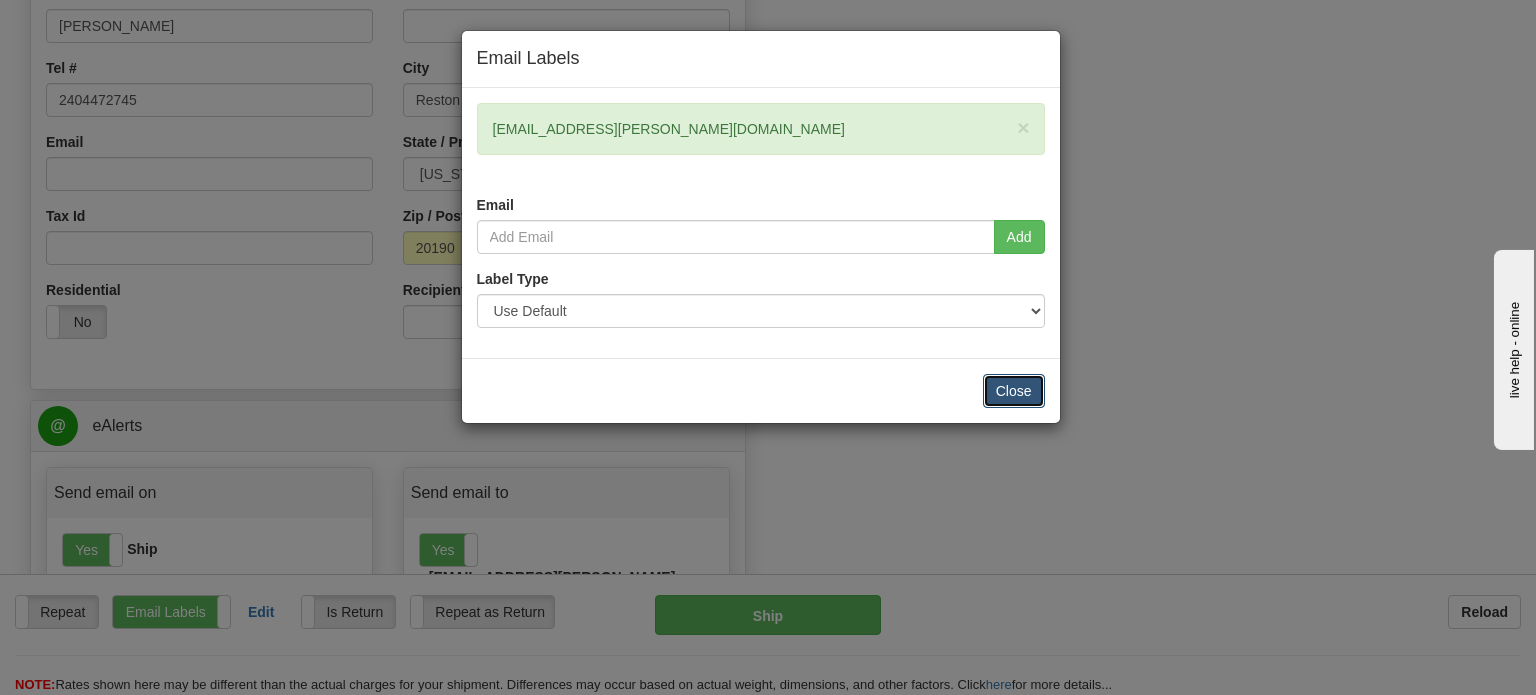 click on "Close" at bounding box center (1014, 391) 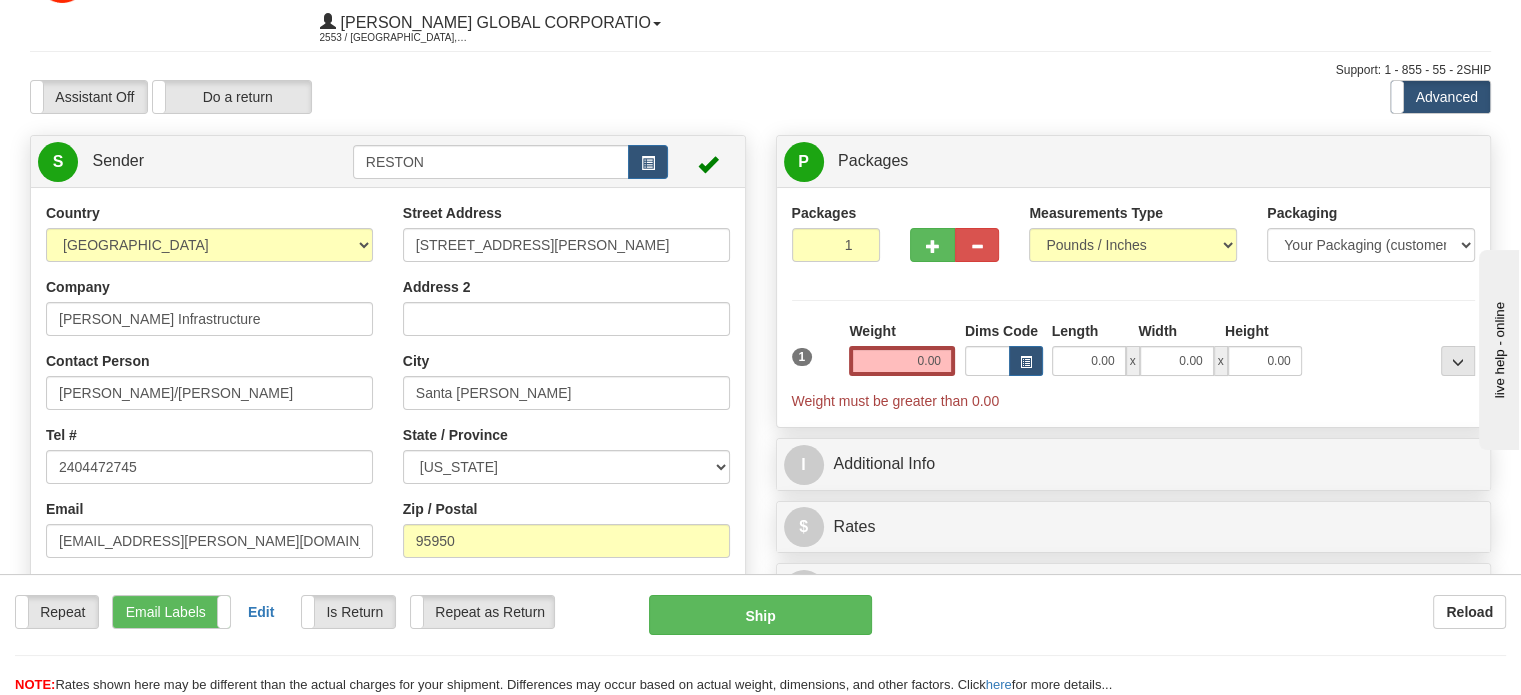 scroll, scrollTop: 28, scrollLeft: 0, axis: vertical 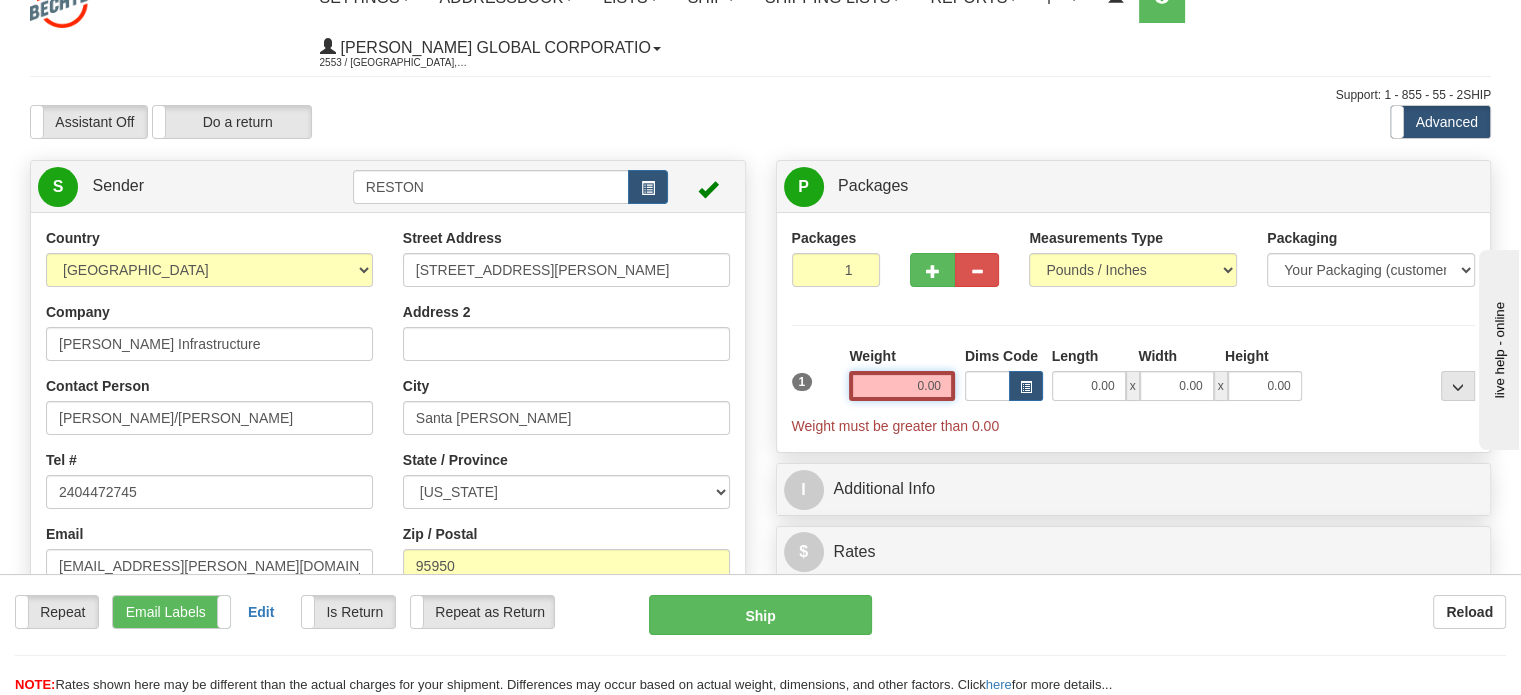 click on "0.00" at bounding box center [902, 386] 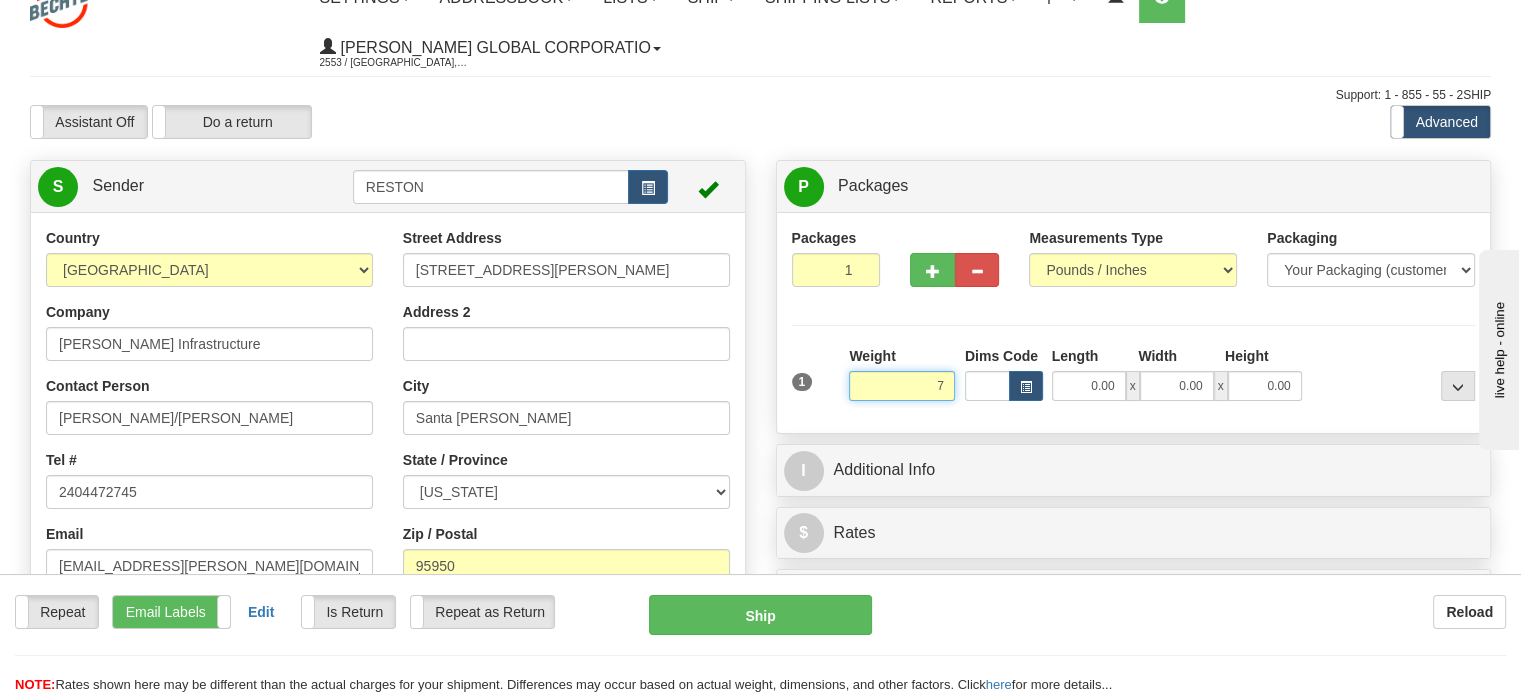 type on "7.00" 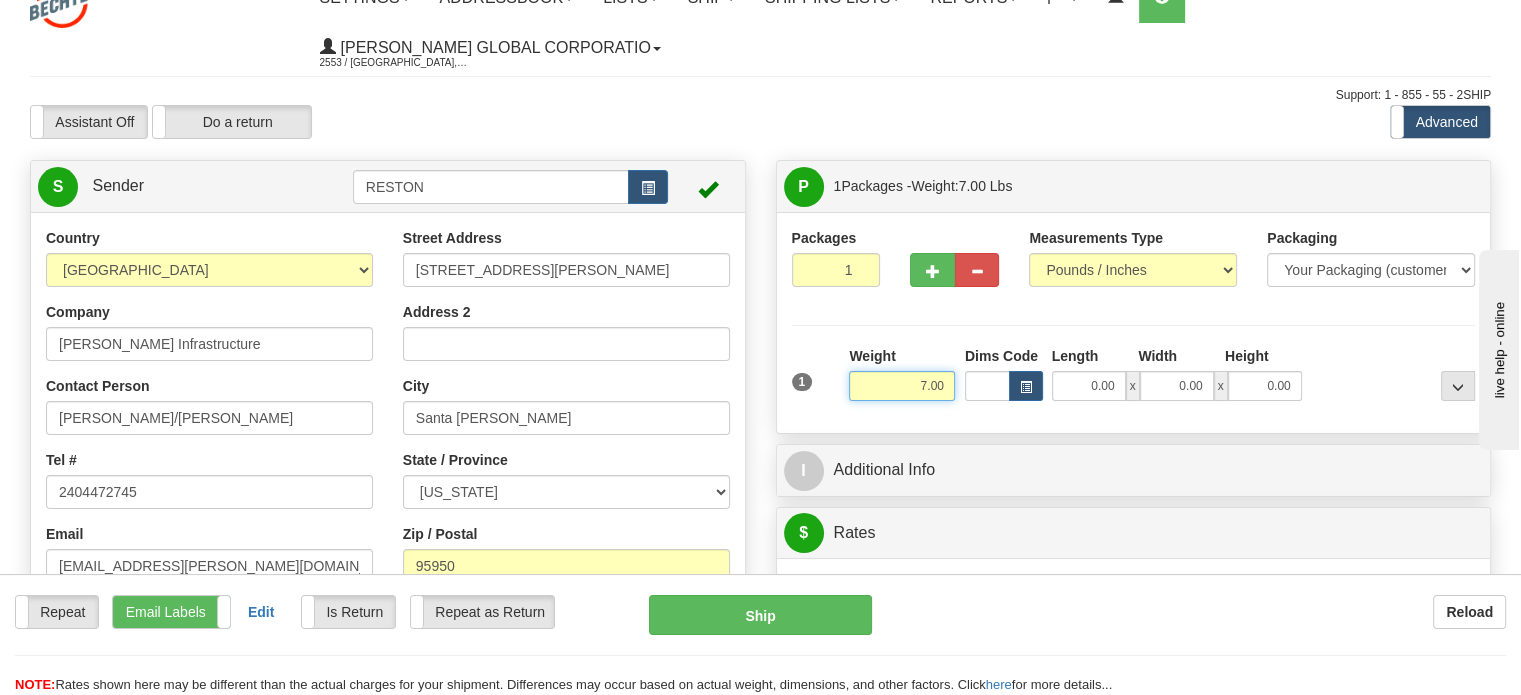 scroll, scrollTop: 331, scrollLeft: 0, axis: vertical 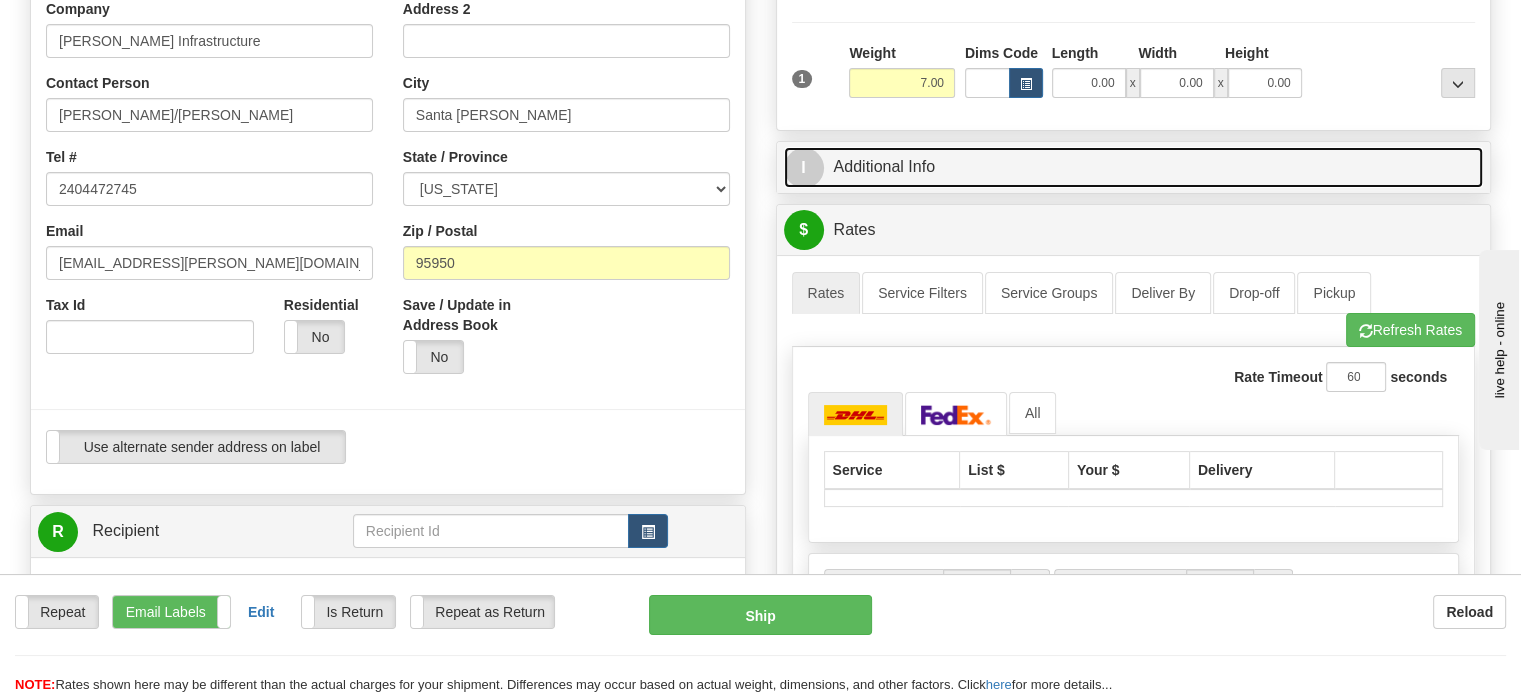 click on "I Additional Info" at bounding box center (1134, 167) 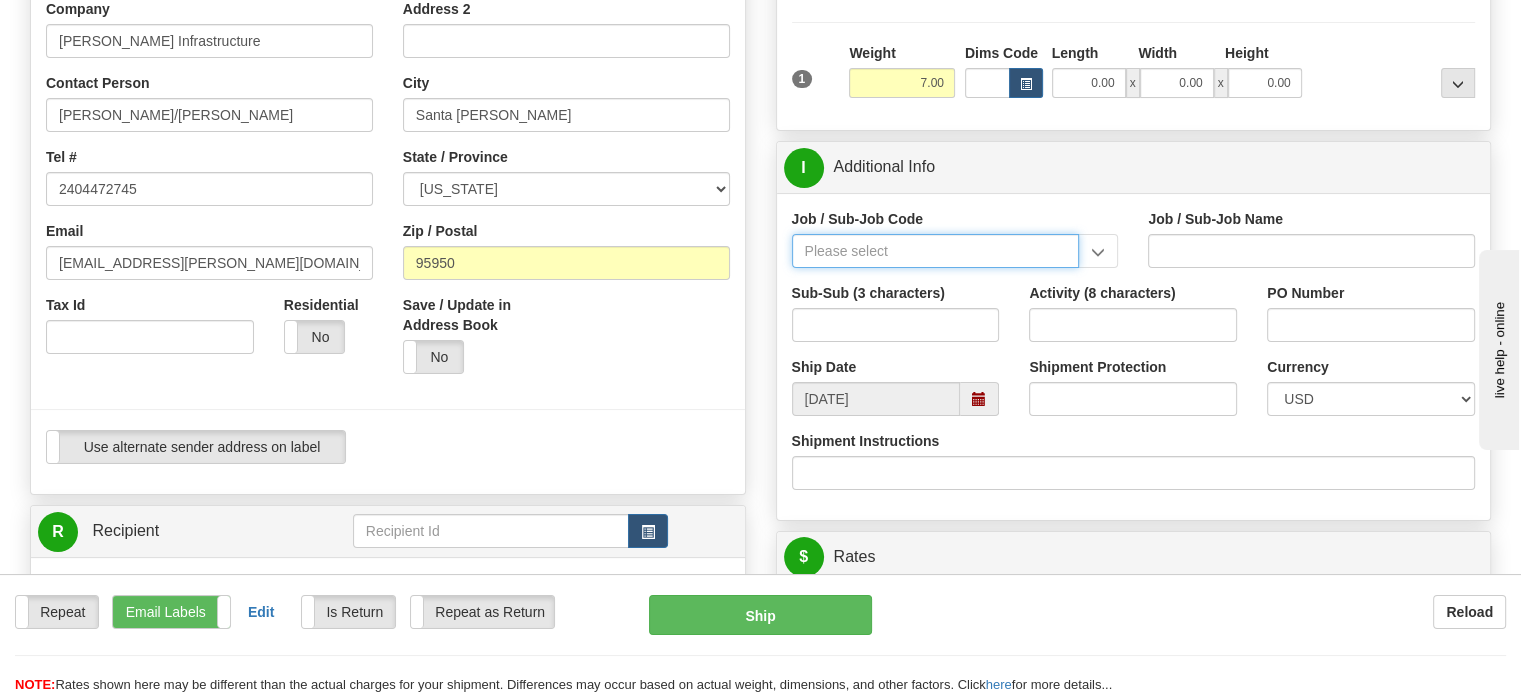 click on "Job / Sub-Job Code" at bounding box center [936, 251] 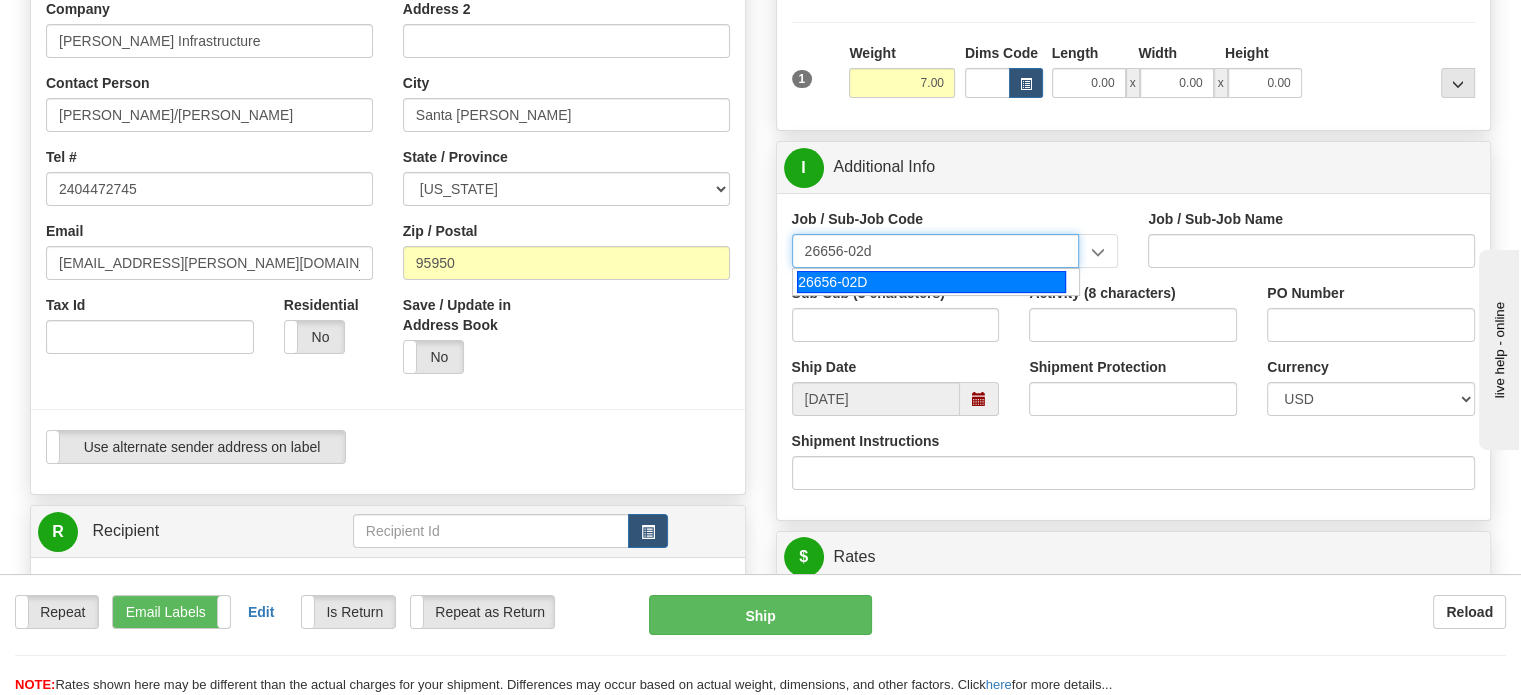 click on "26656-02D" at bounding box center [931, 282] 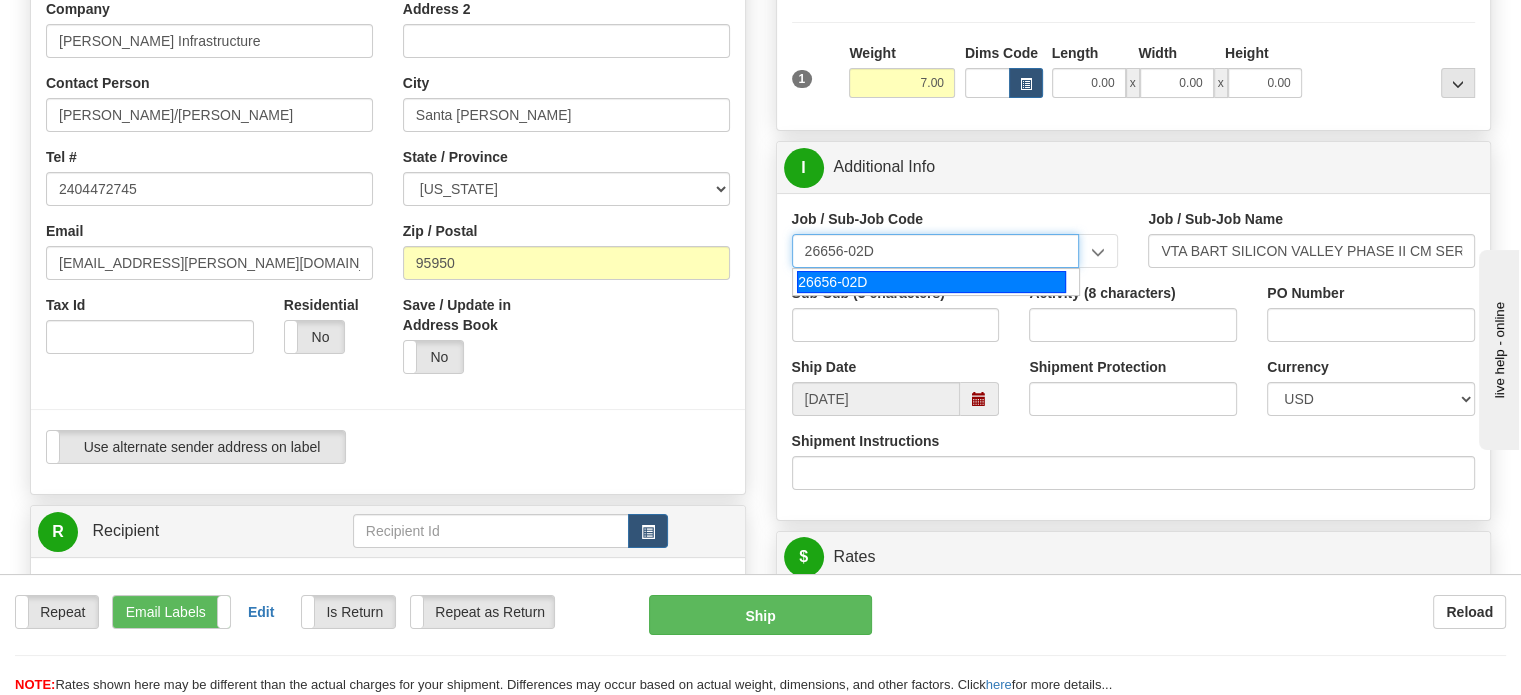 type on "26656-02D" 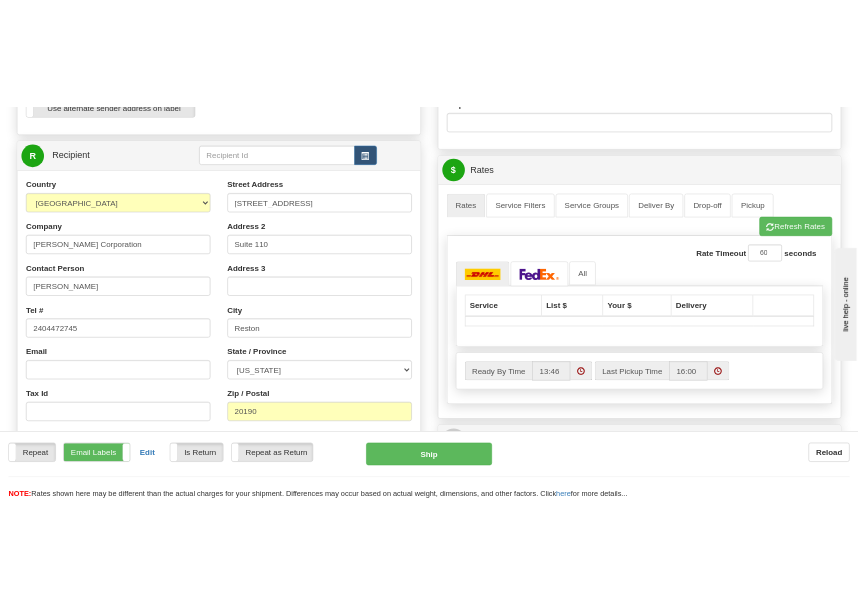scroll, scrollTop: 774, scrollLeft: 0, axis: vertical 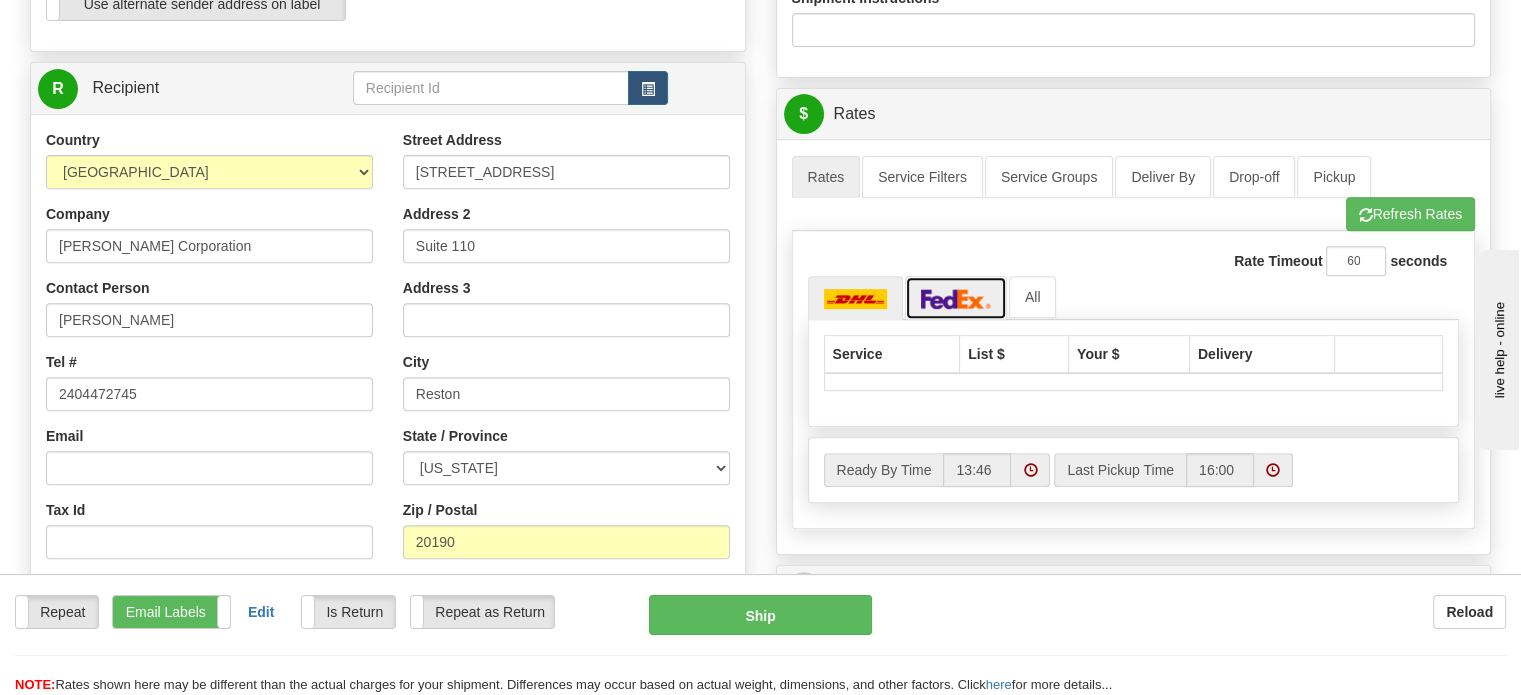 click at bounding box center (956, 299) 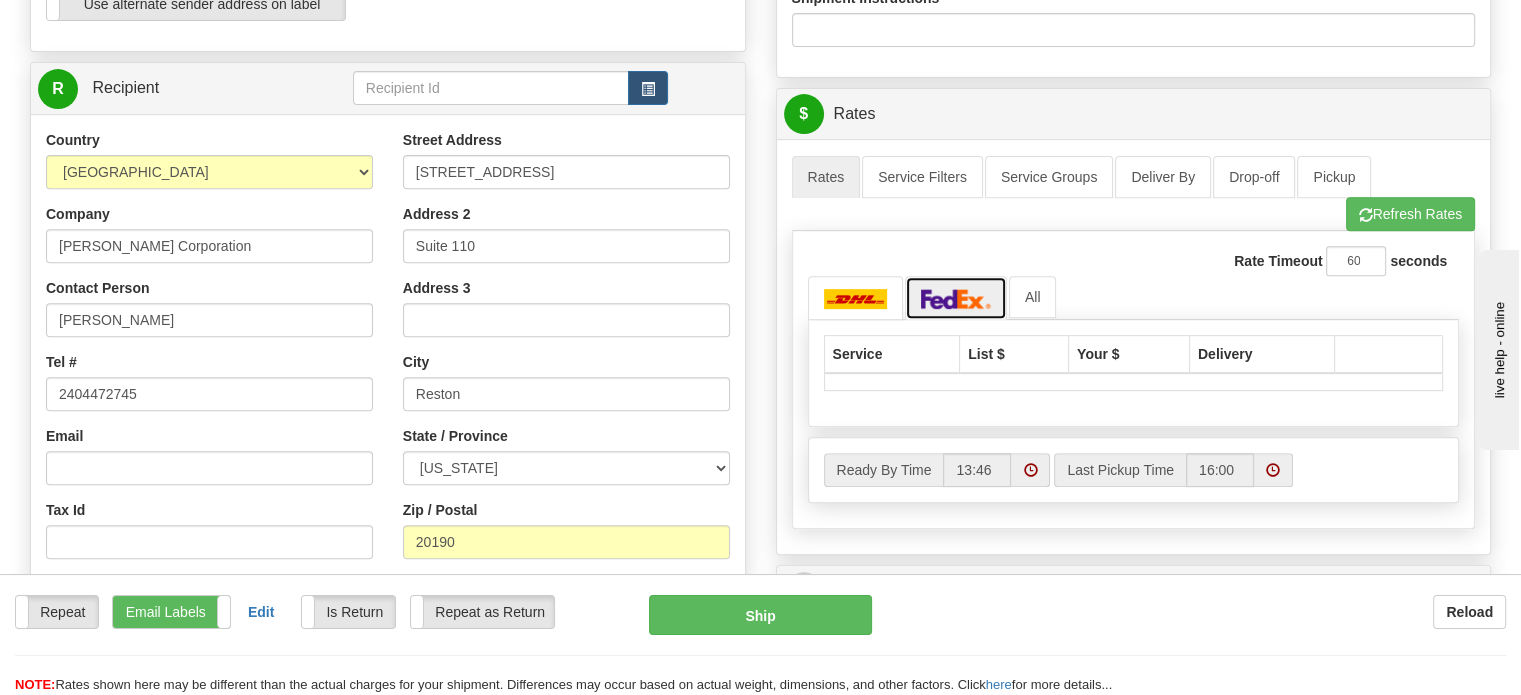 click at bounding box center [956, 297] 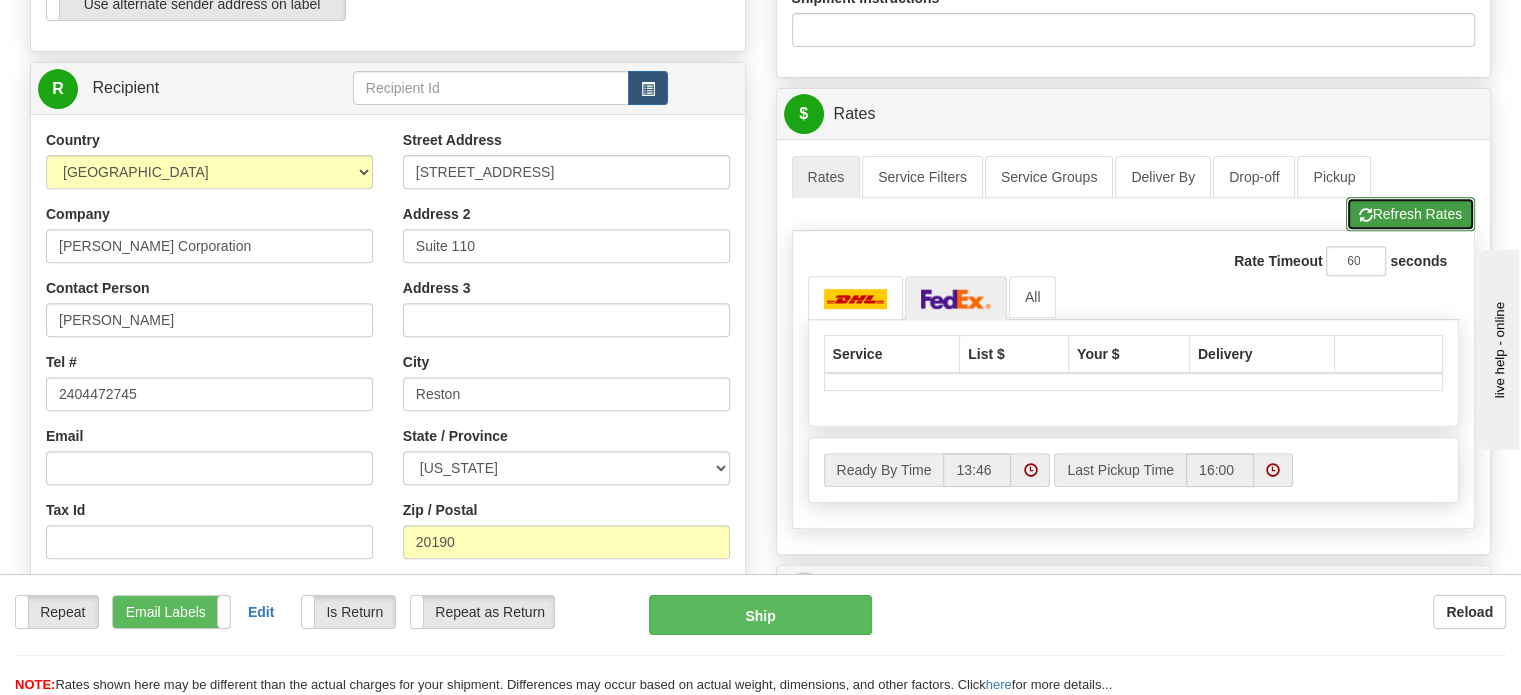 click on "Refresh Rates" at bounding box center [1410, 214] 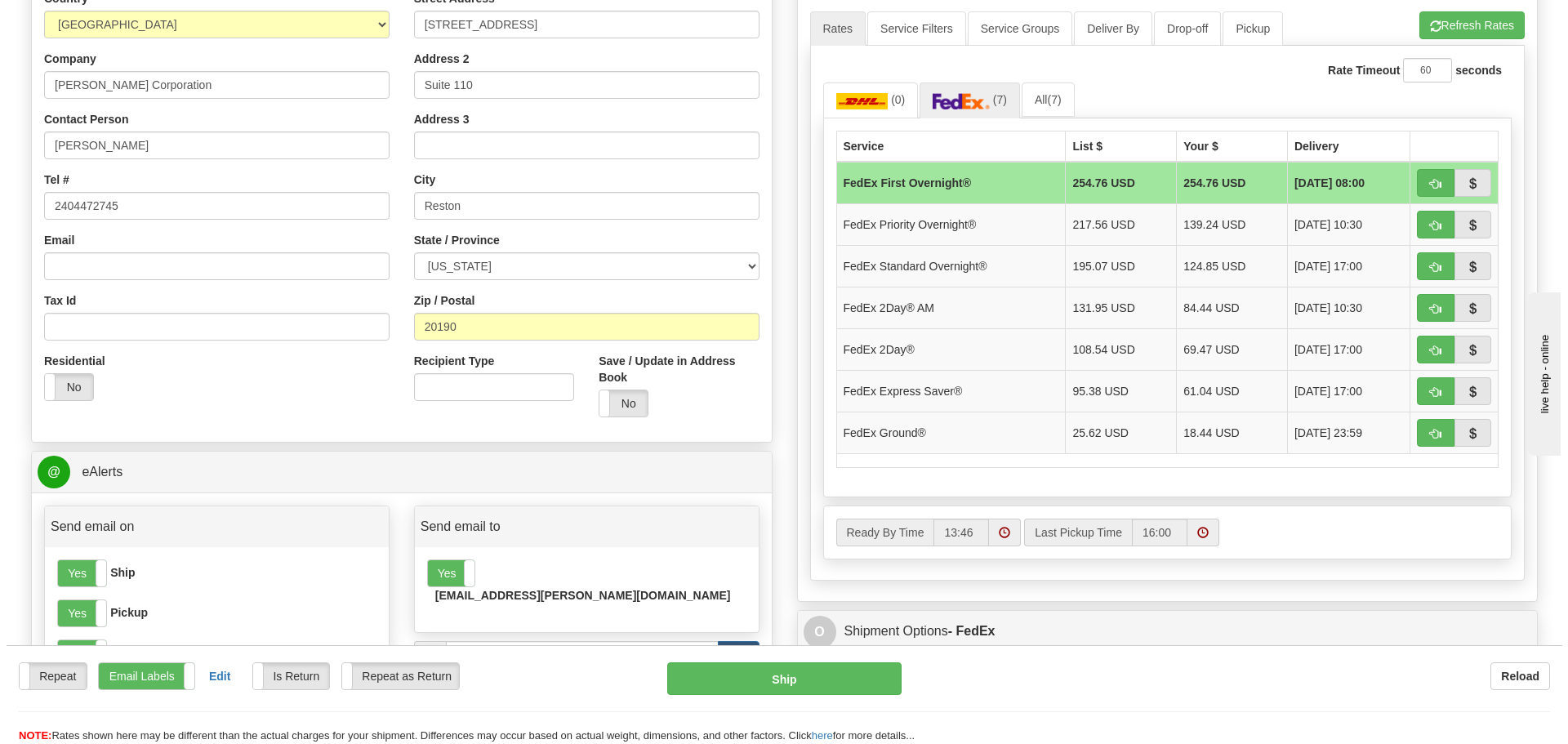 scroll, scrollTop: 706, scrollLeft: 0, axis: vertical 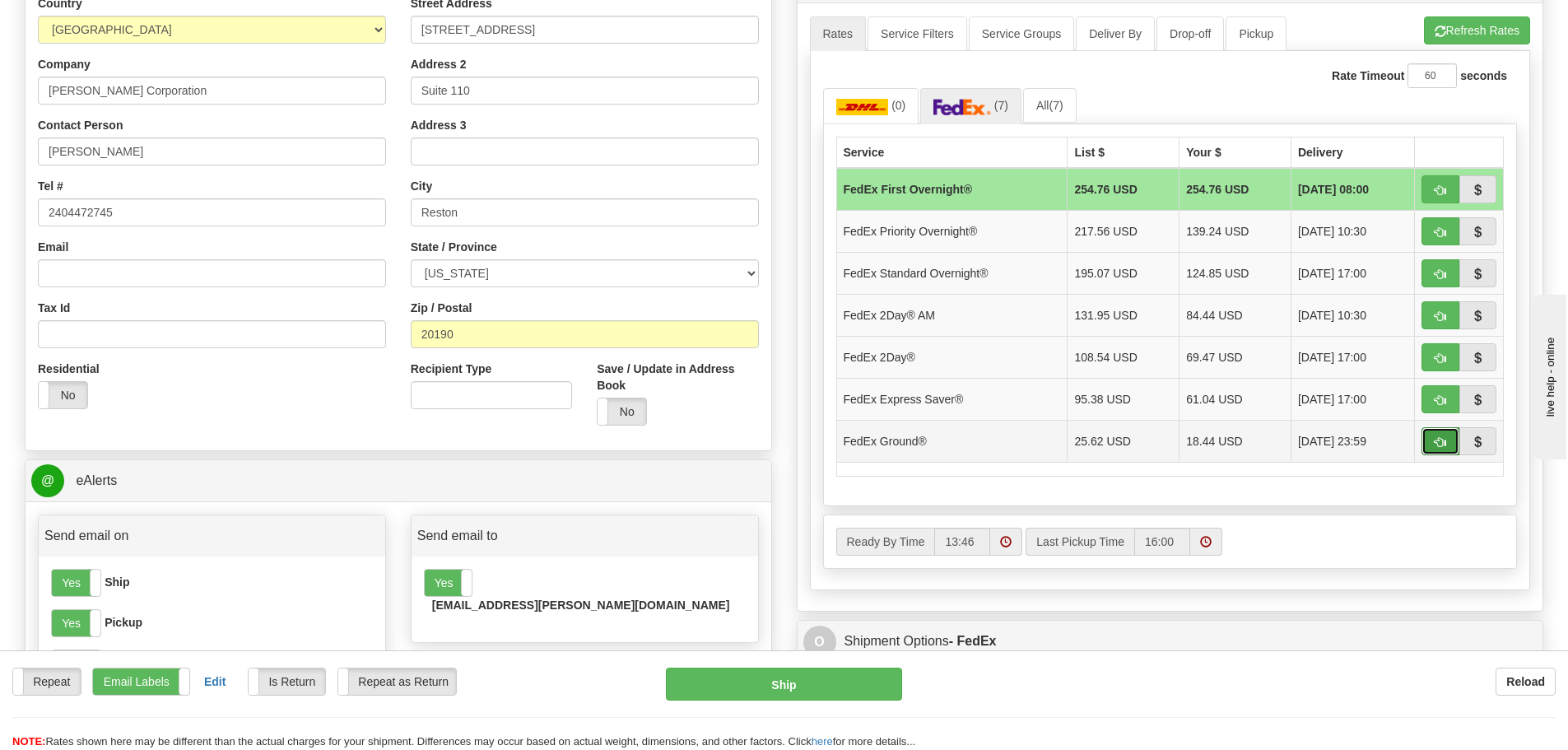 click at bounding box center (1440, 442) 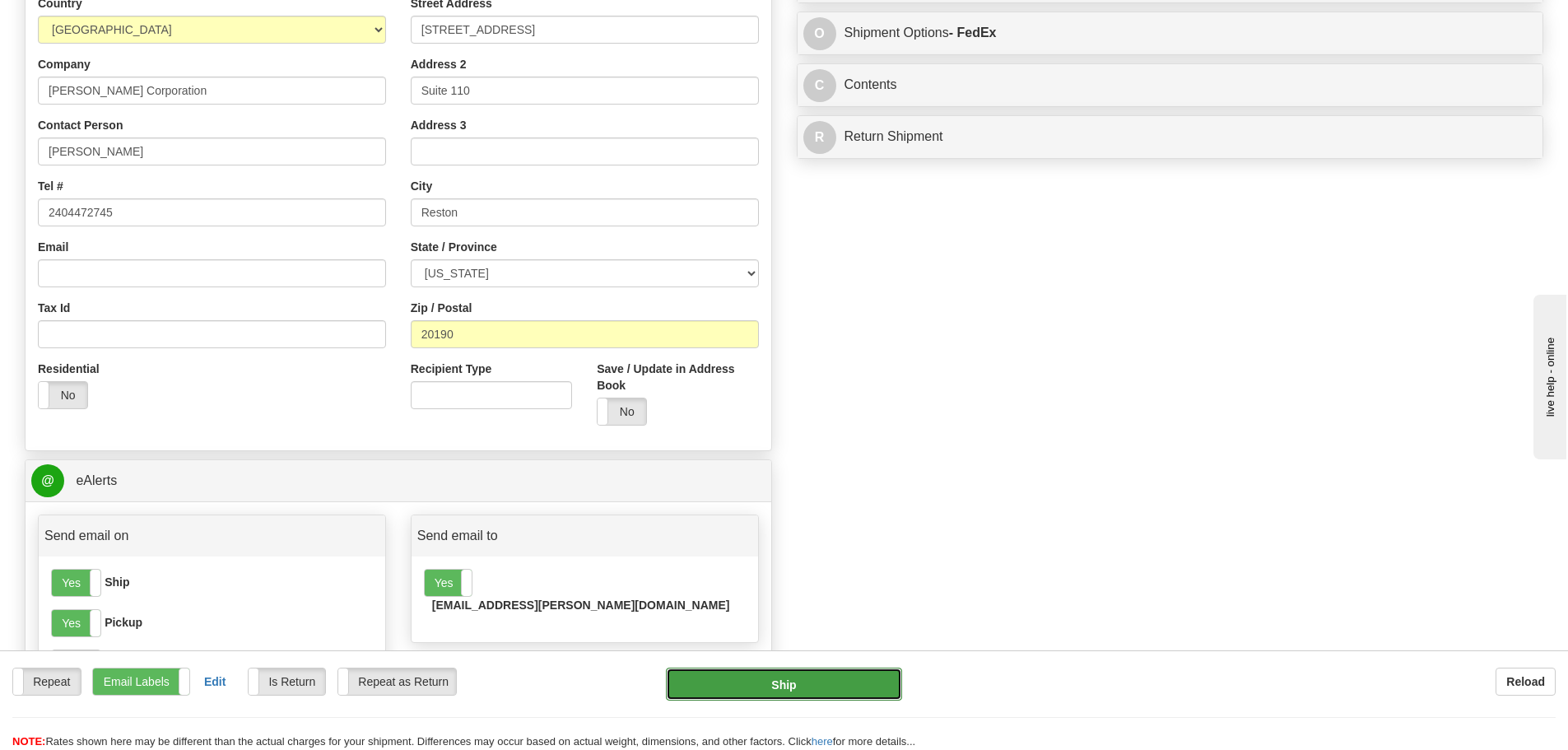click on "Ship" at bounding box center [784, 684] 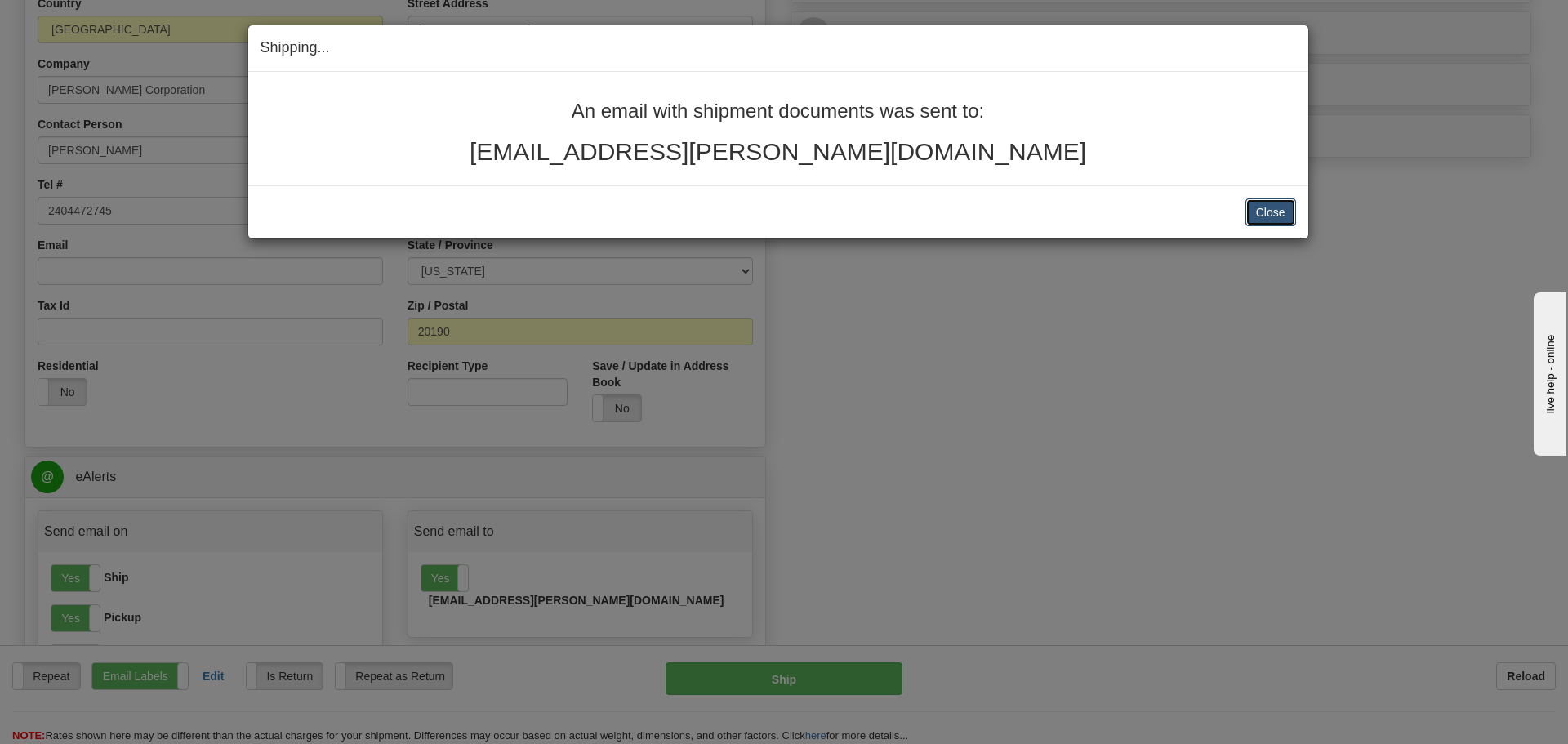 click on "Close" at bounding box center (1271, 212) 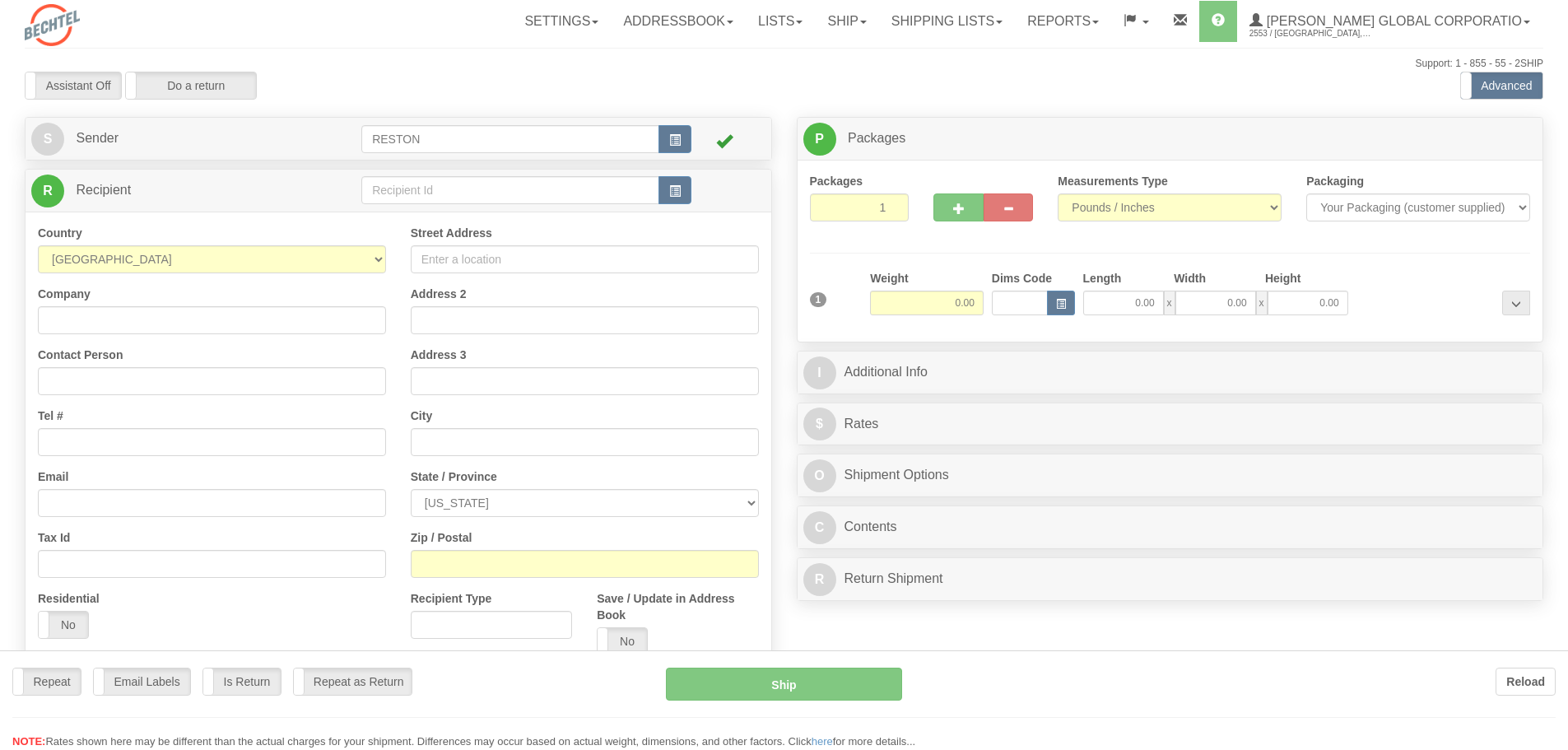 scroll, scrollTop: 0, scrollLeft: 0, axis: both 